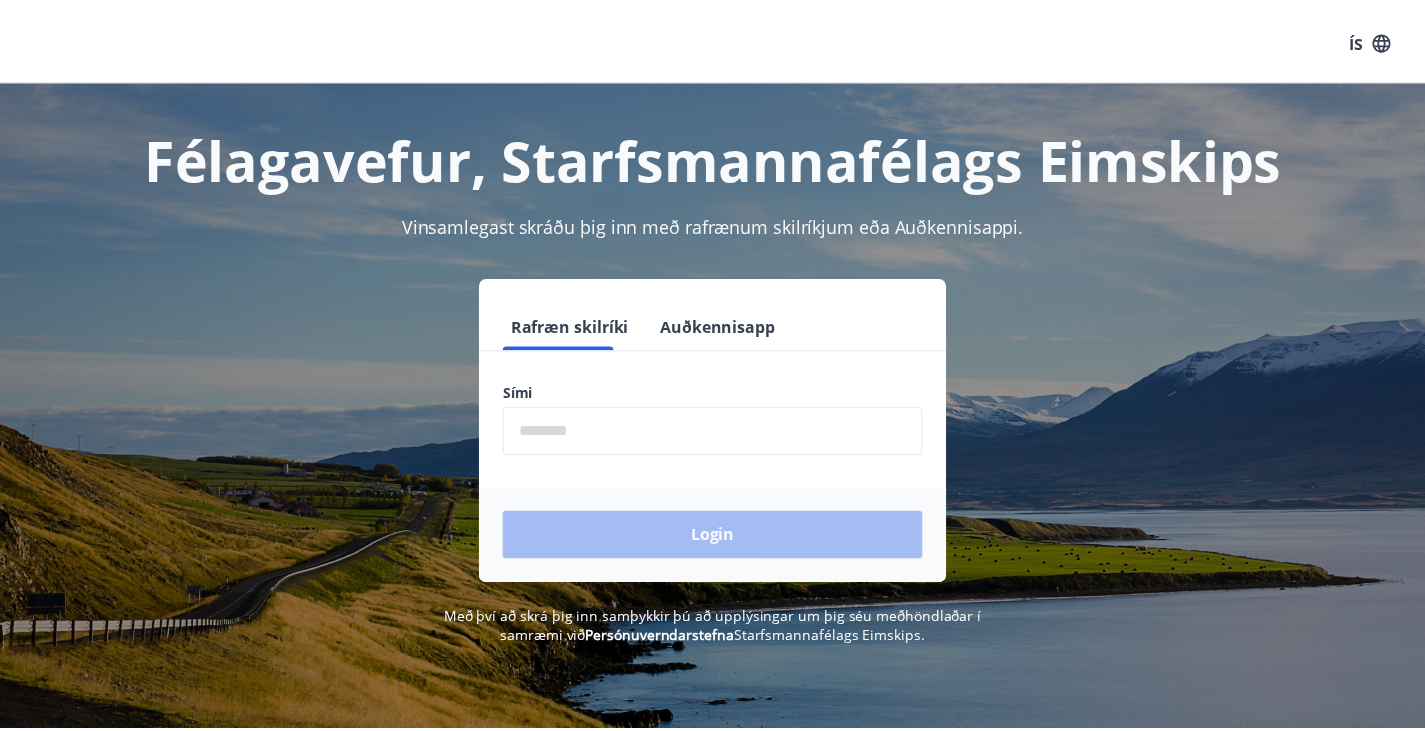scroll, scrollTop: 0, scrollLeft: 0, axis: both 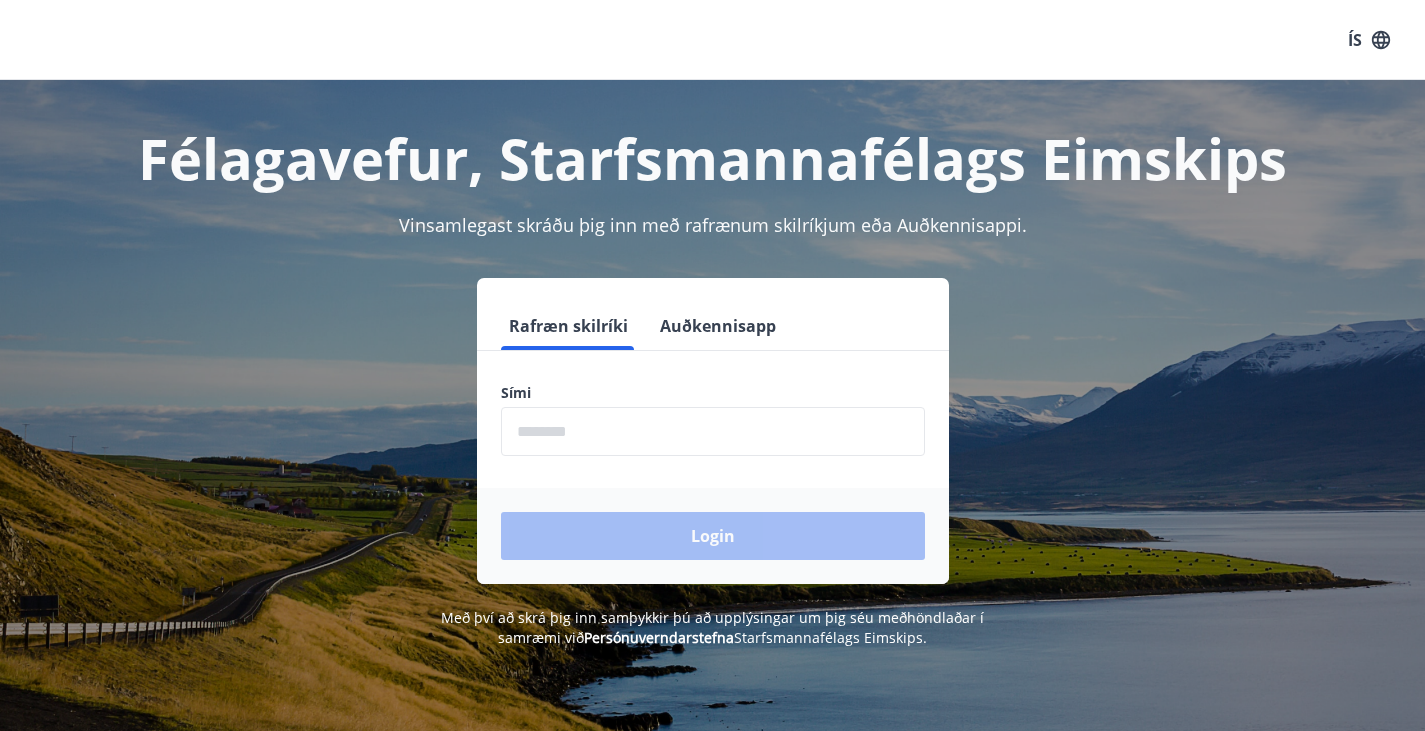 click at bounding box center [713, 431] 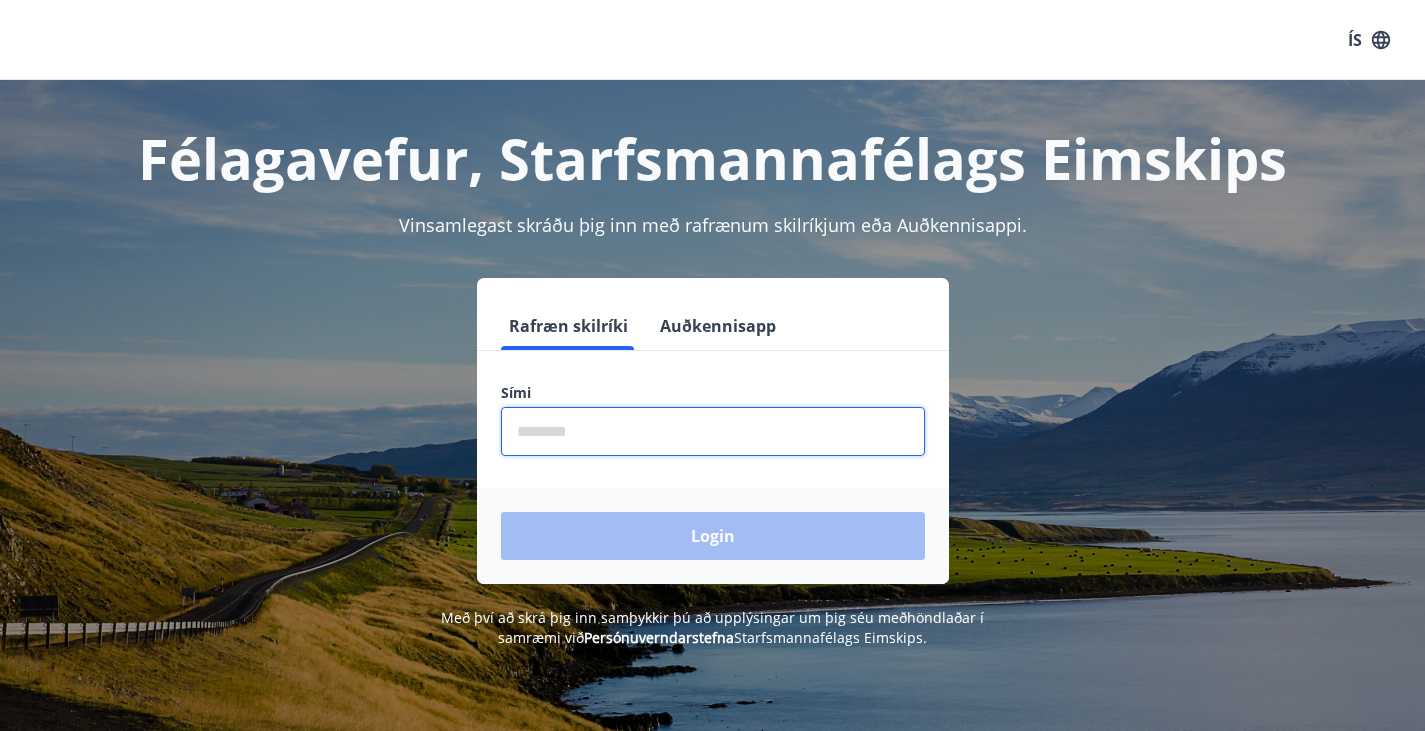 type on "********" 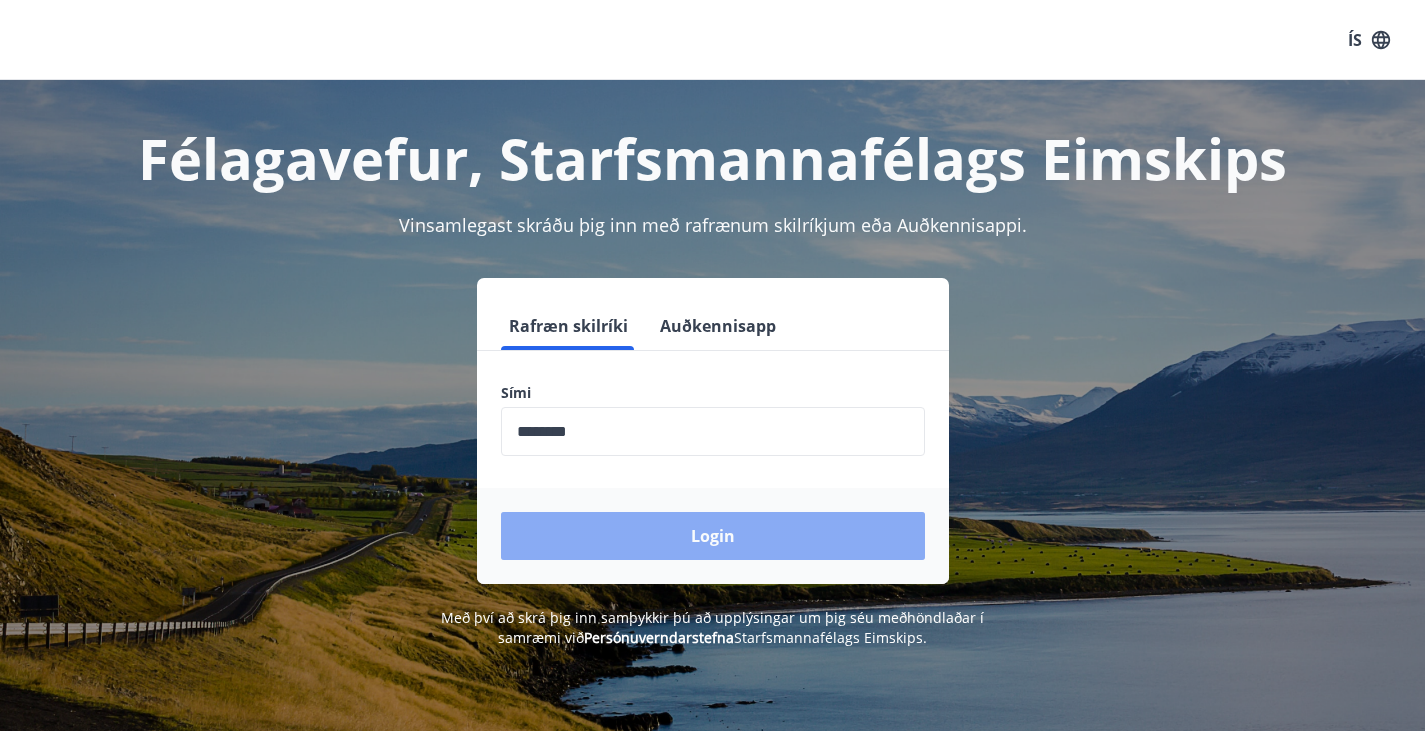 click on "Login" at bounding box center [713, 536] 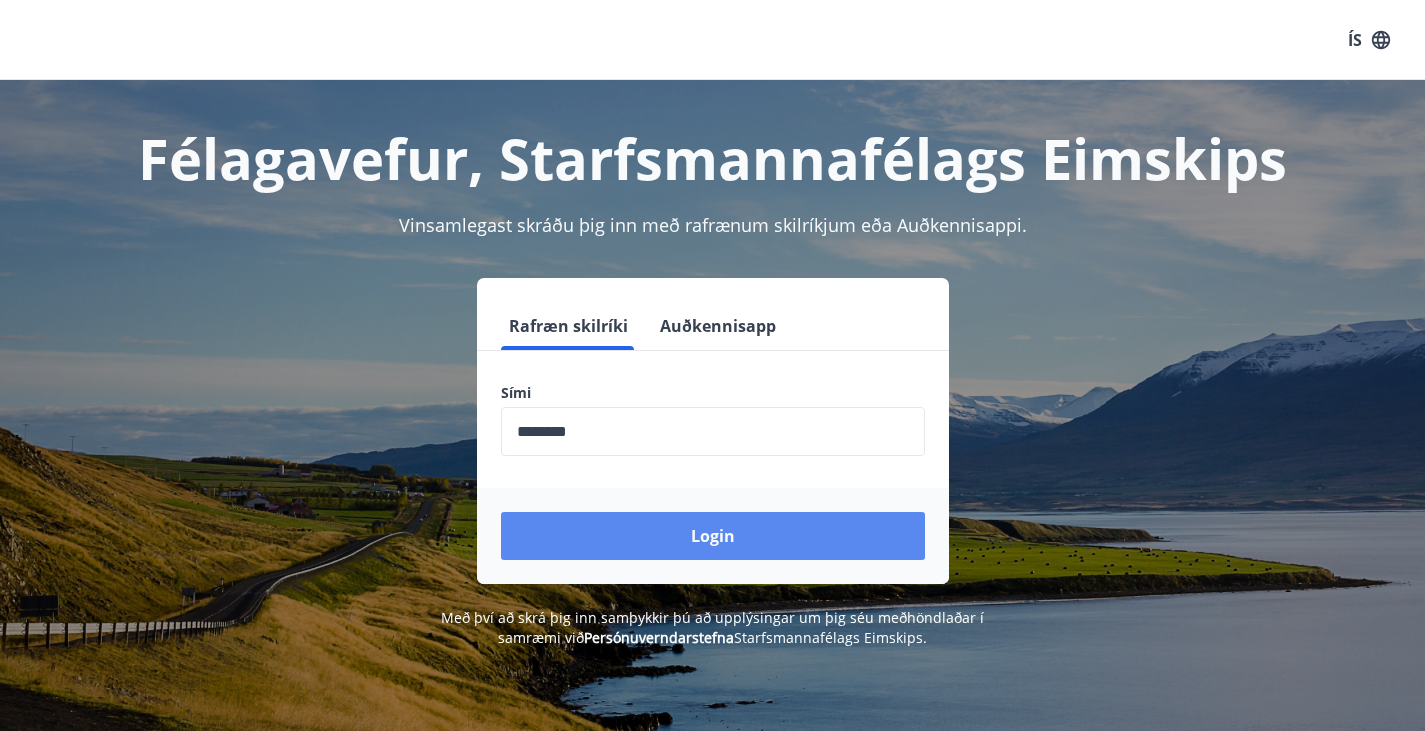 click on "Login" at bounding box center [713, 536] 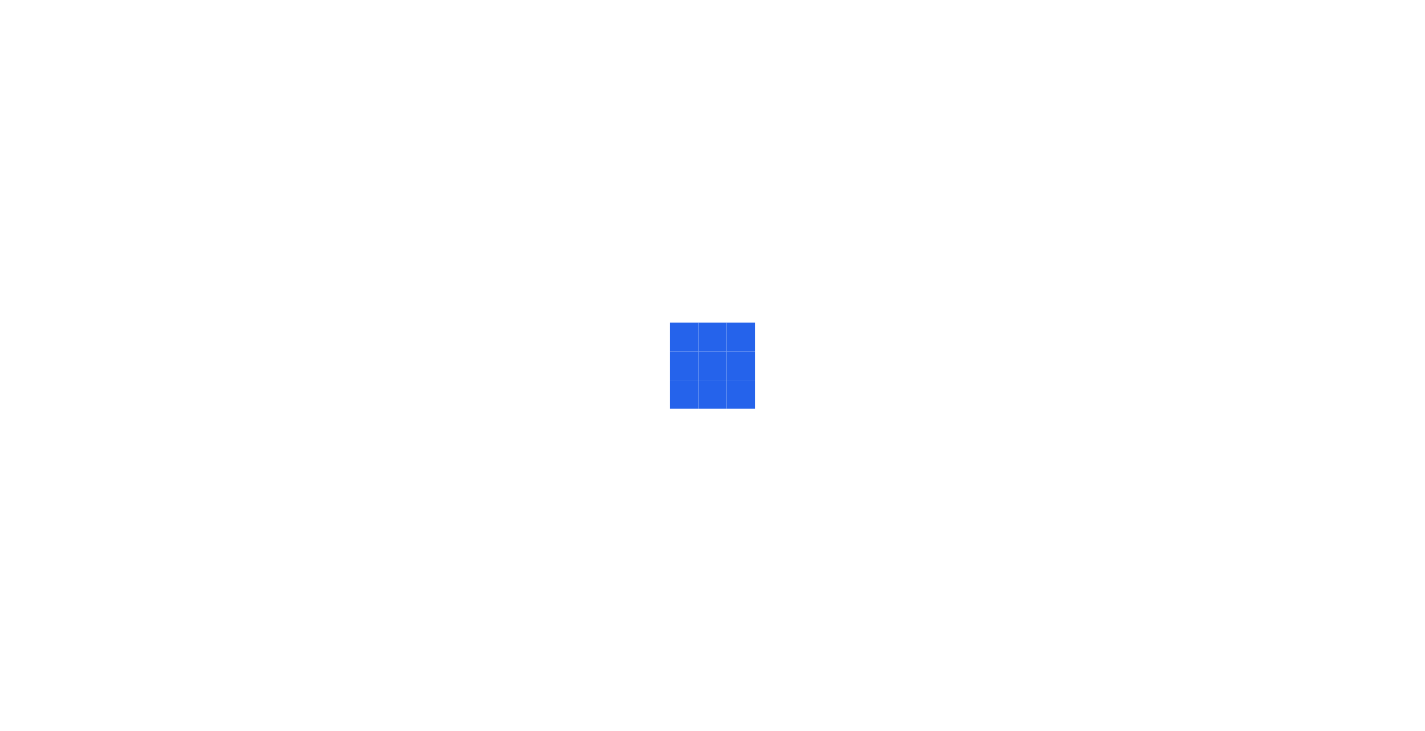scroll, scrollTop: 0, scrollLeft: 0, axis: both 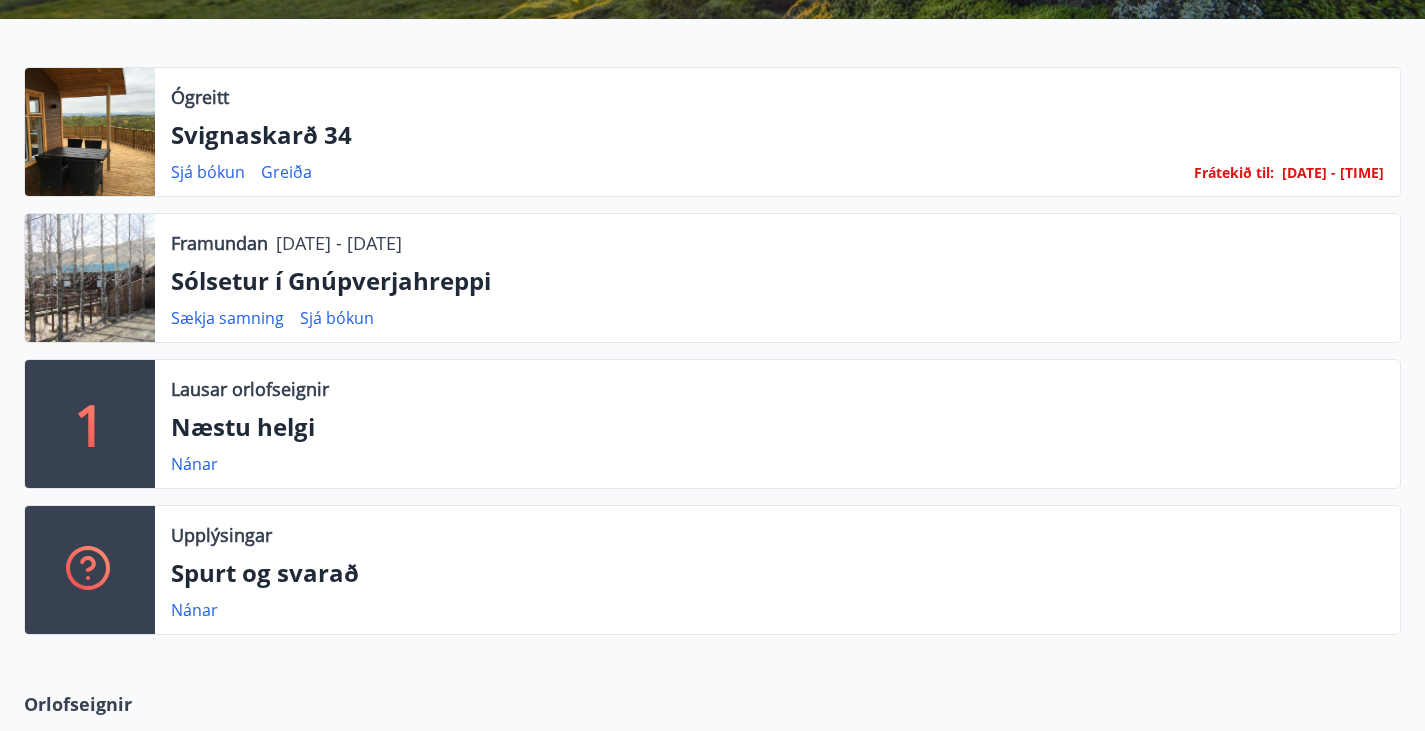 click at bounding box center [90, 132] 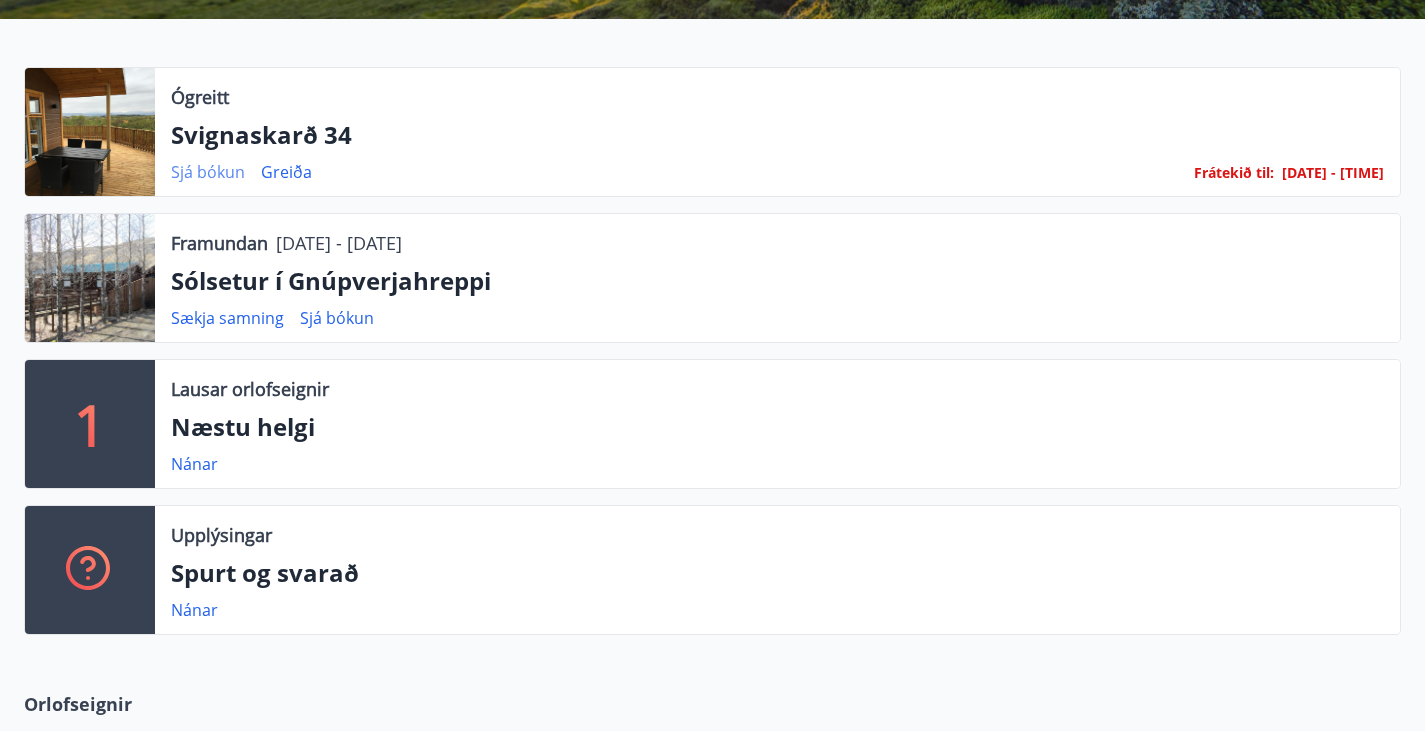 click on "Sjá bókun" at bounding box center (208, 172) 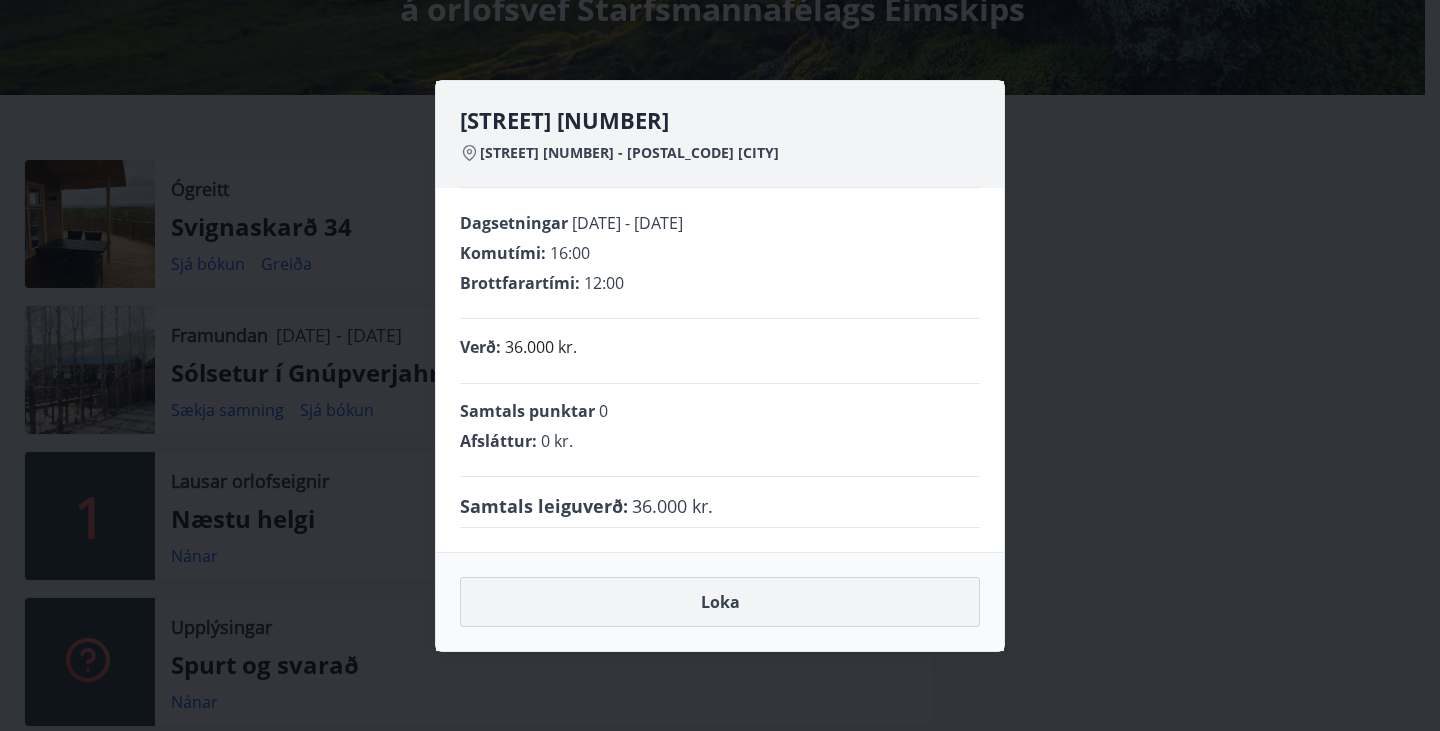click on "Loka" at bounding box center [720, 602] 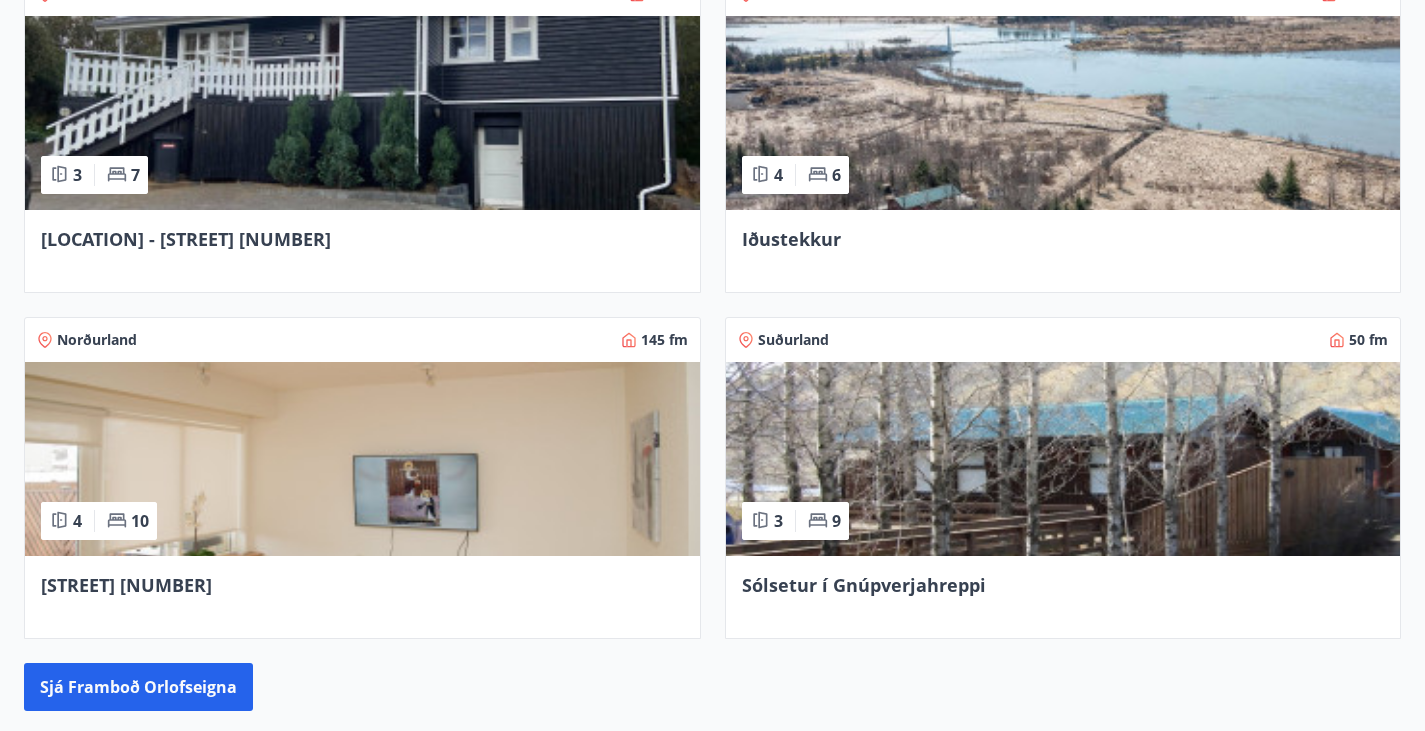 scroll, scrollTop: 1185, scrollLeft: 0, axis: vertical 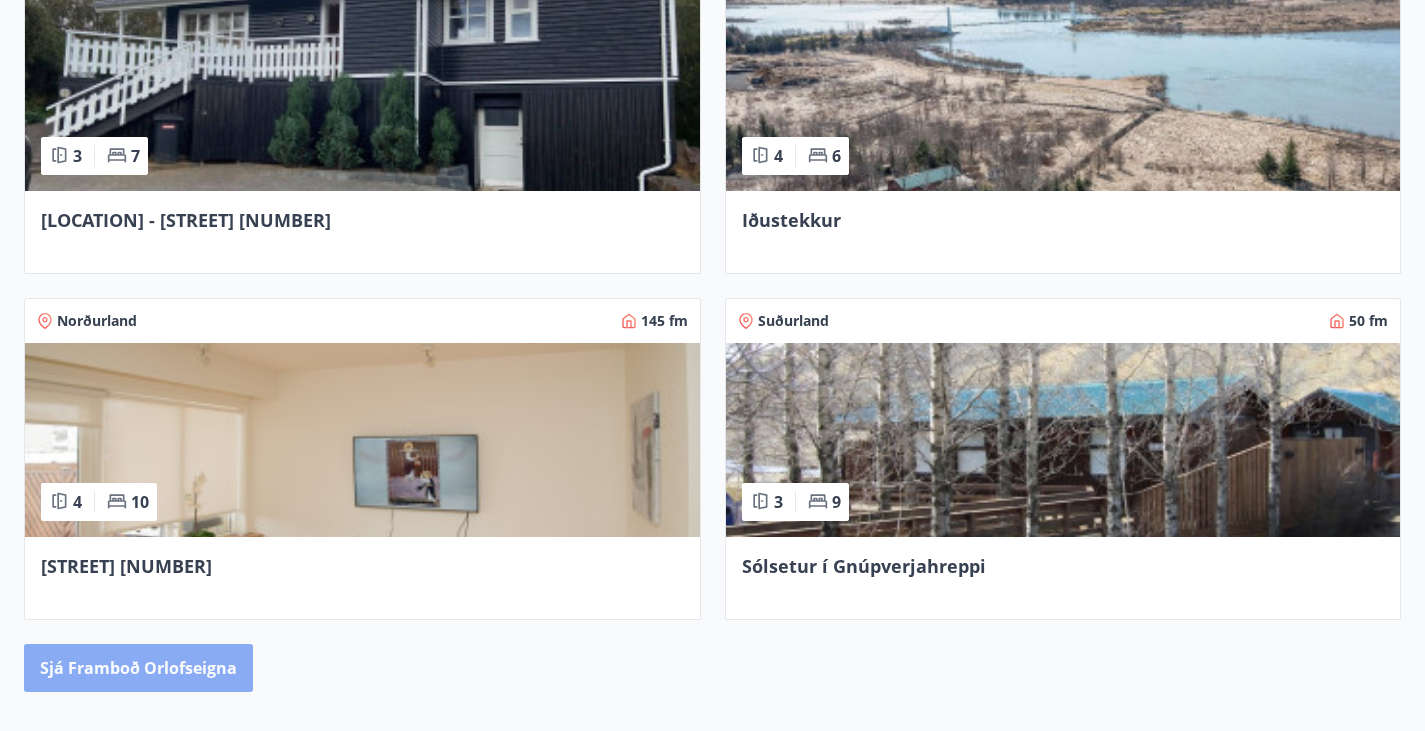 click on "Sjá framboð orlofseigna" at bounding box center (138, 668) 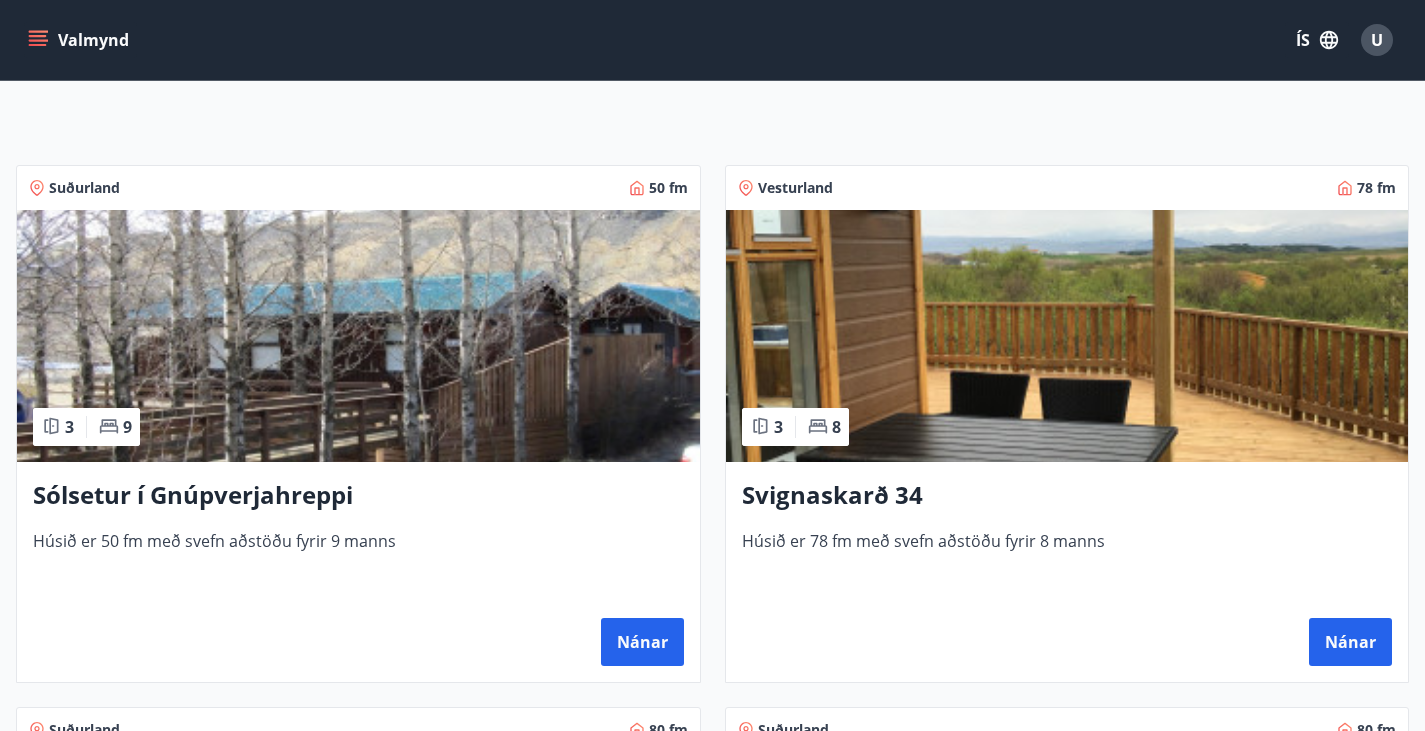 scroll, scrollTop: 279, scrollLeft: 0, axis: vertical 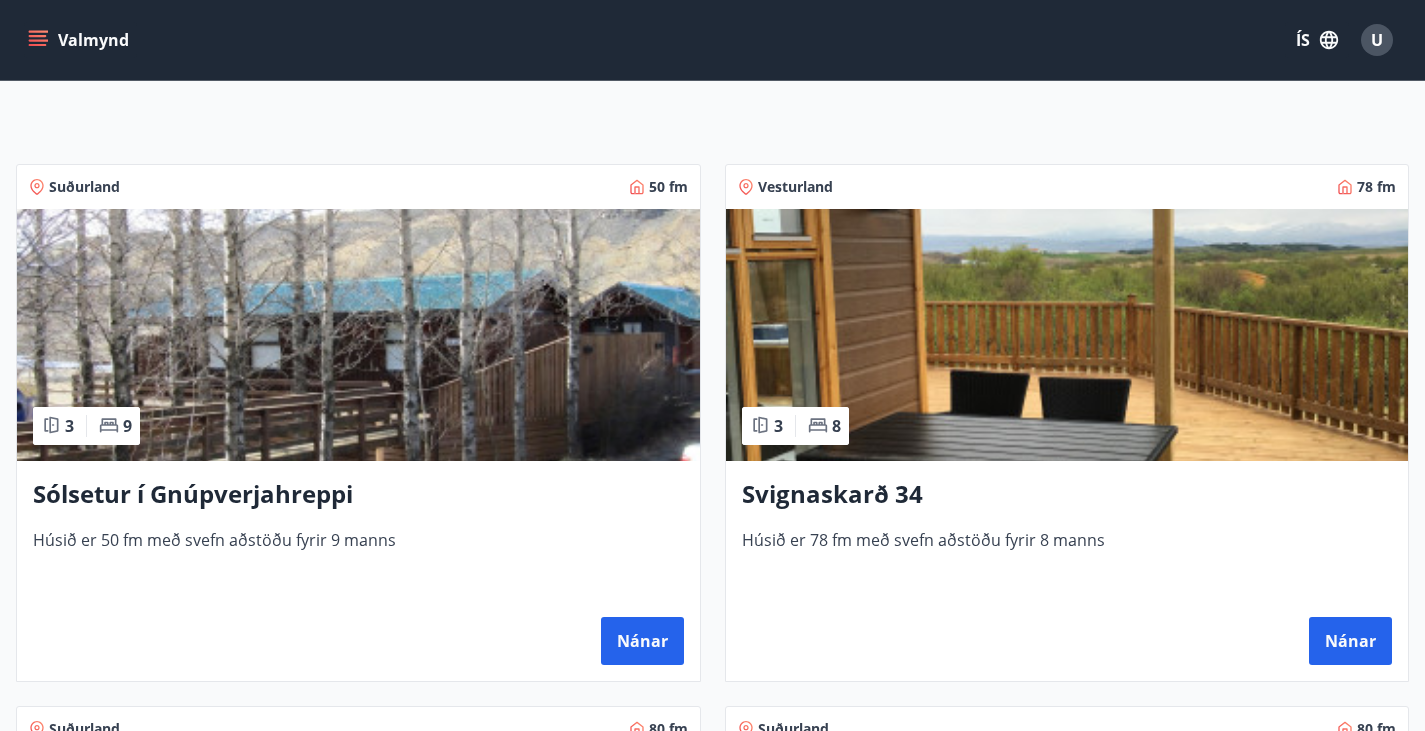 click on "Svignaskarð 34" at bounding box center [358, 495] 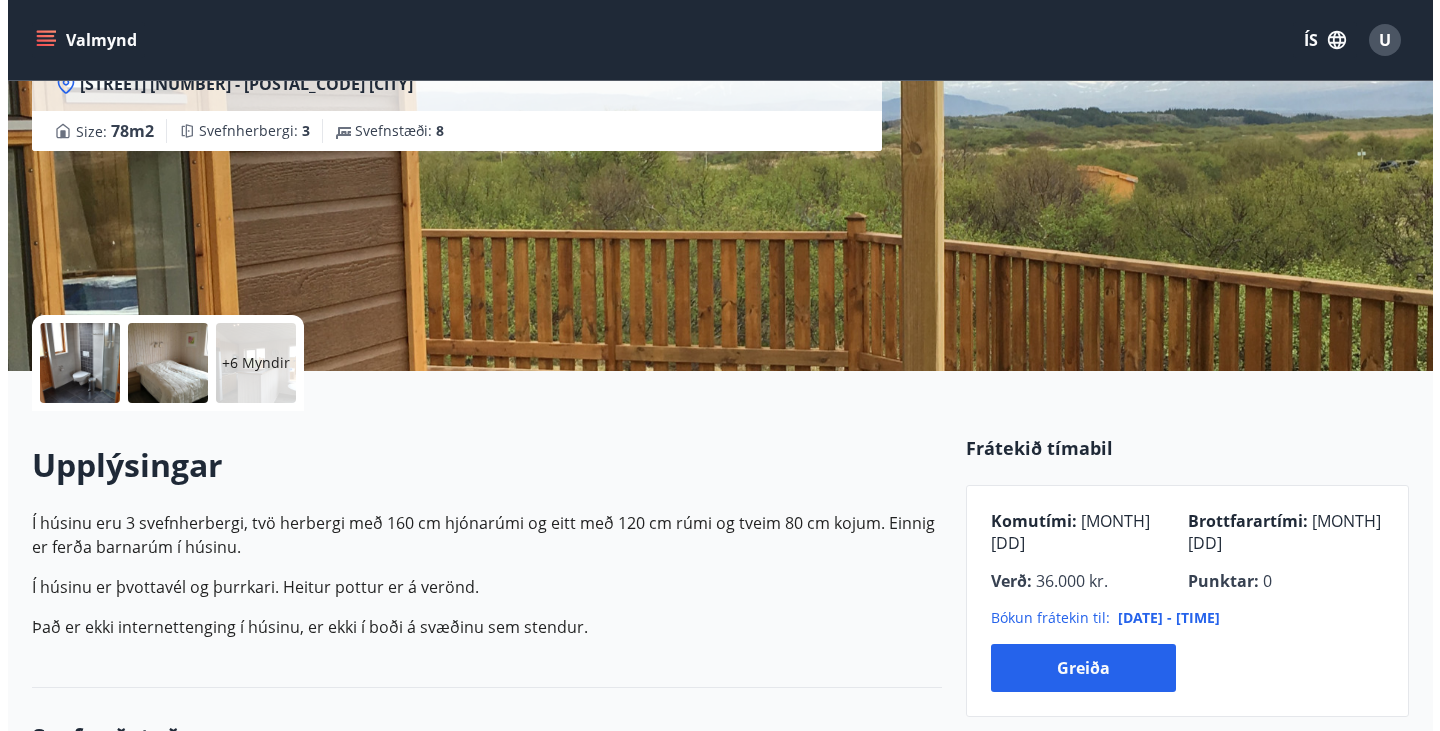 scroll, scrollTop: 0, scrollLeft: 0, axis: both 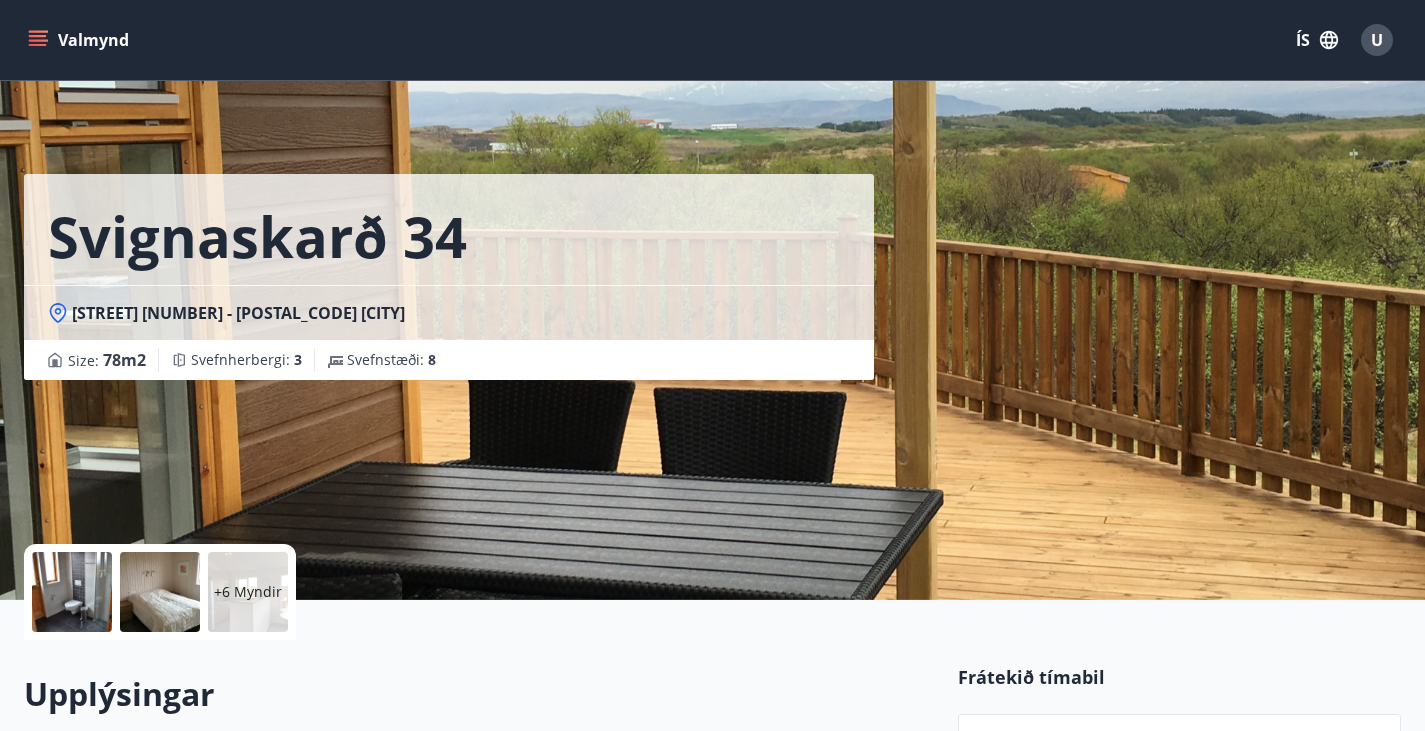 click at bounding box center (72, 592) 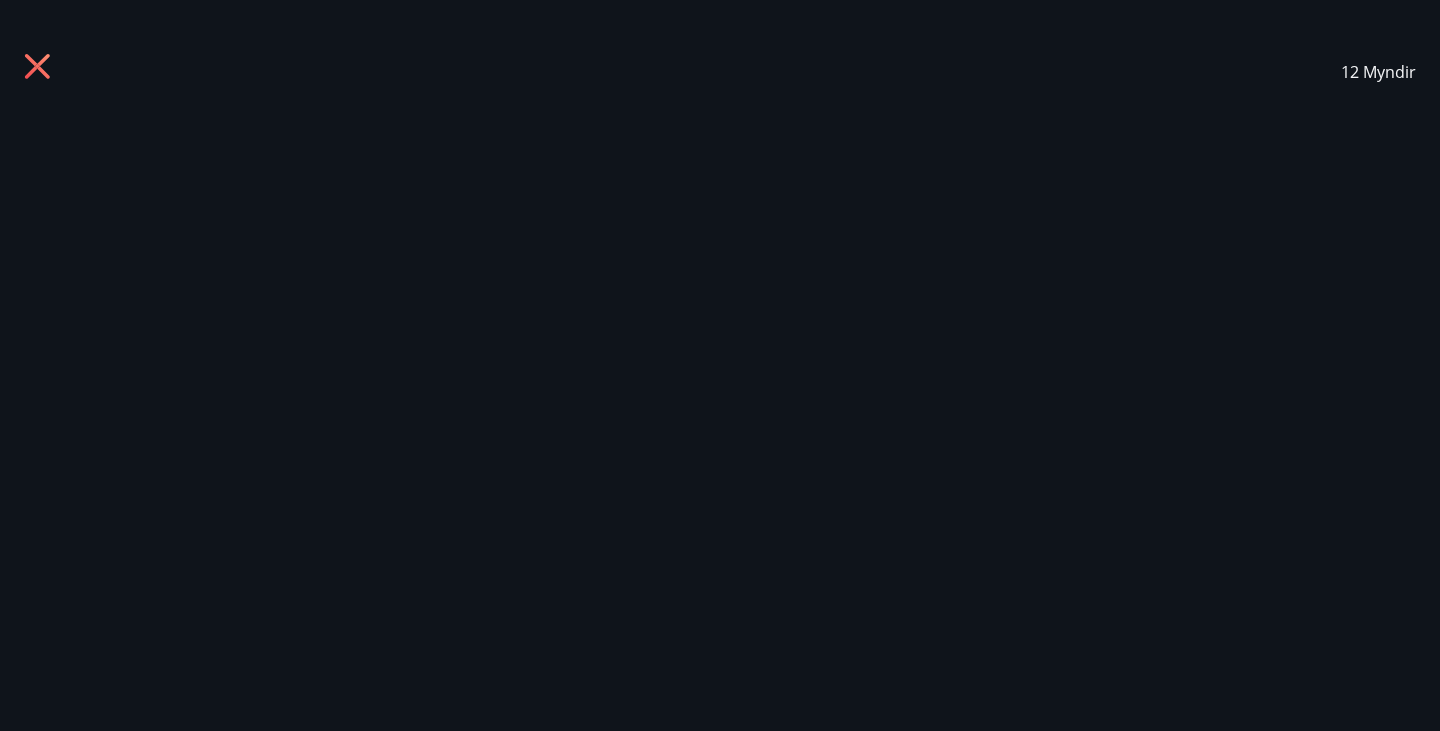 scroll, scrollTop: 0, scrollLeft: 0, axis: both 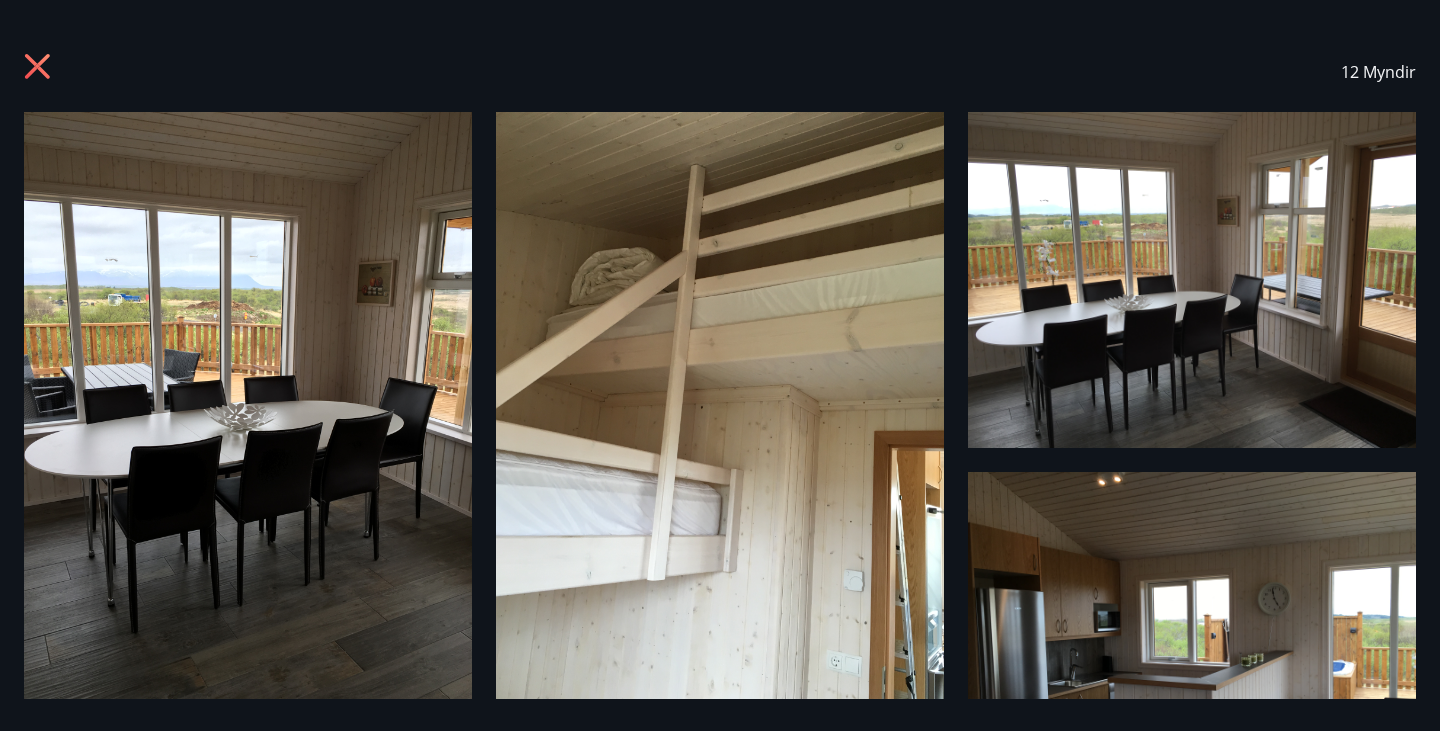 click at bounding box center [40, 69] 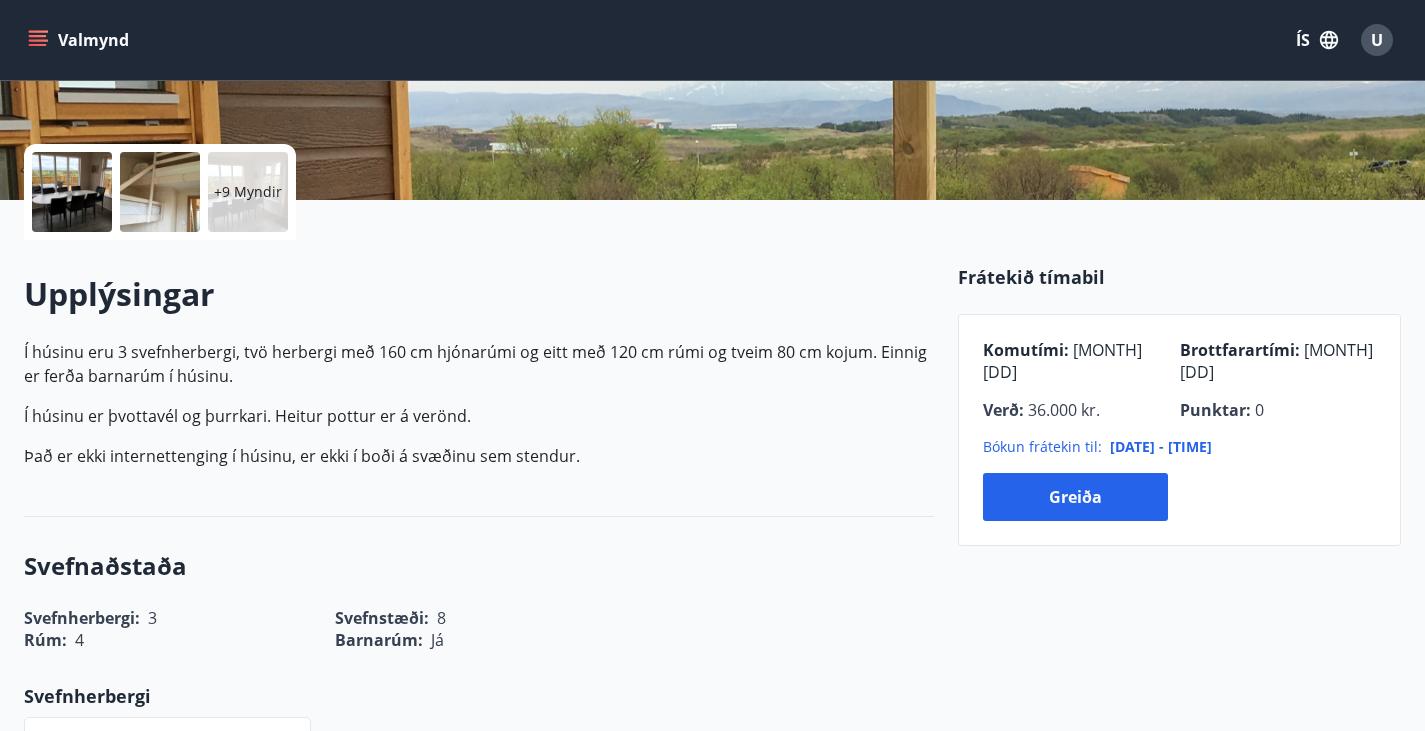 scroll, scrollTop: 401, scrollLeft: 0, axis: vertical 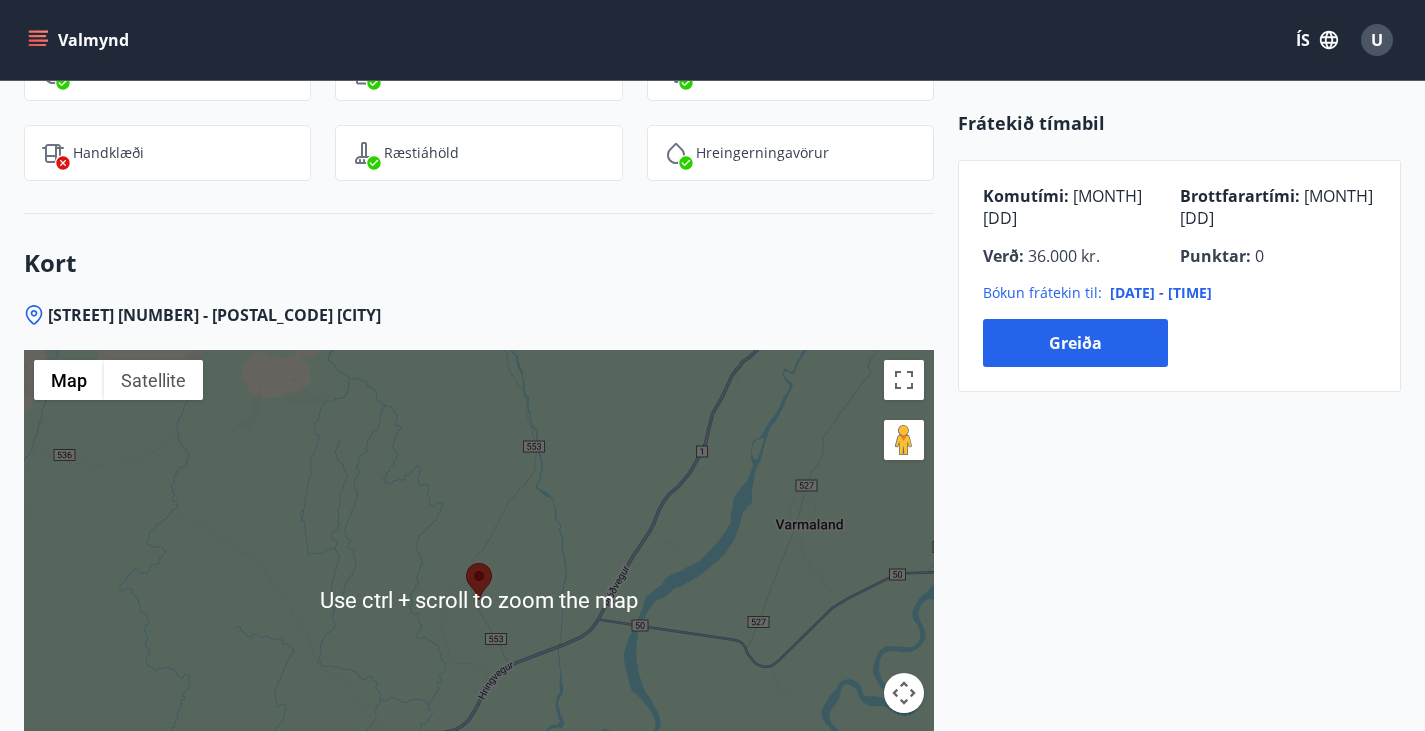click on "To navigate, press the arrow keys." at bounding box center [479, 600] 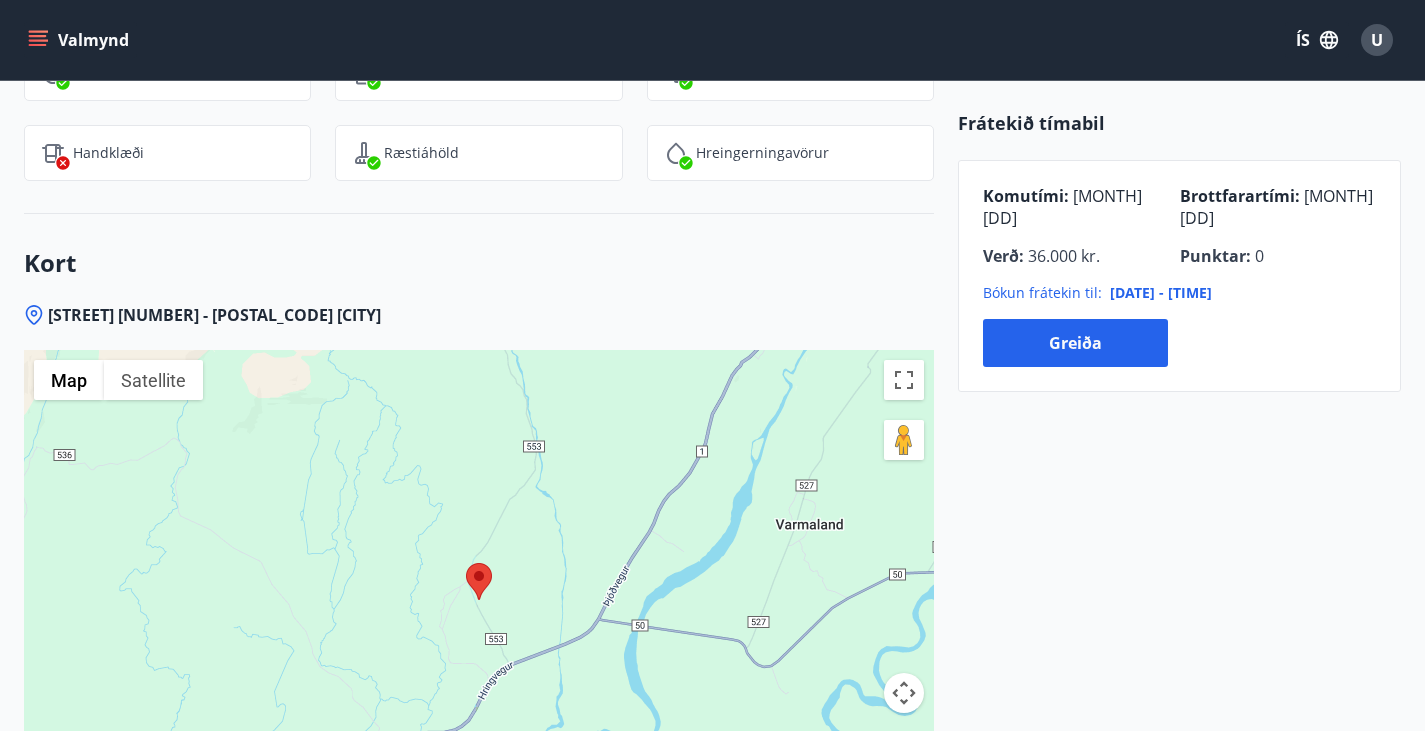 click at bounding box center [904, 806] 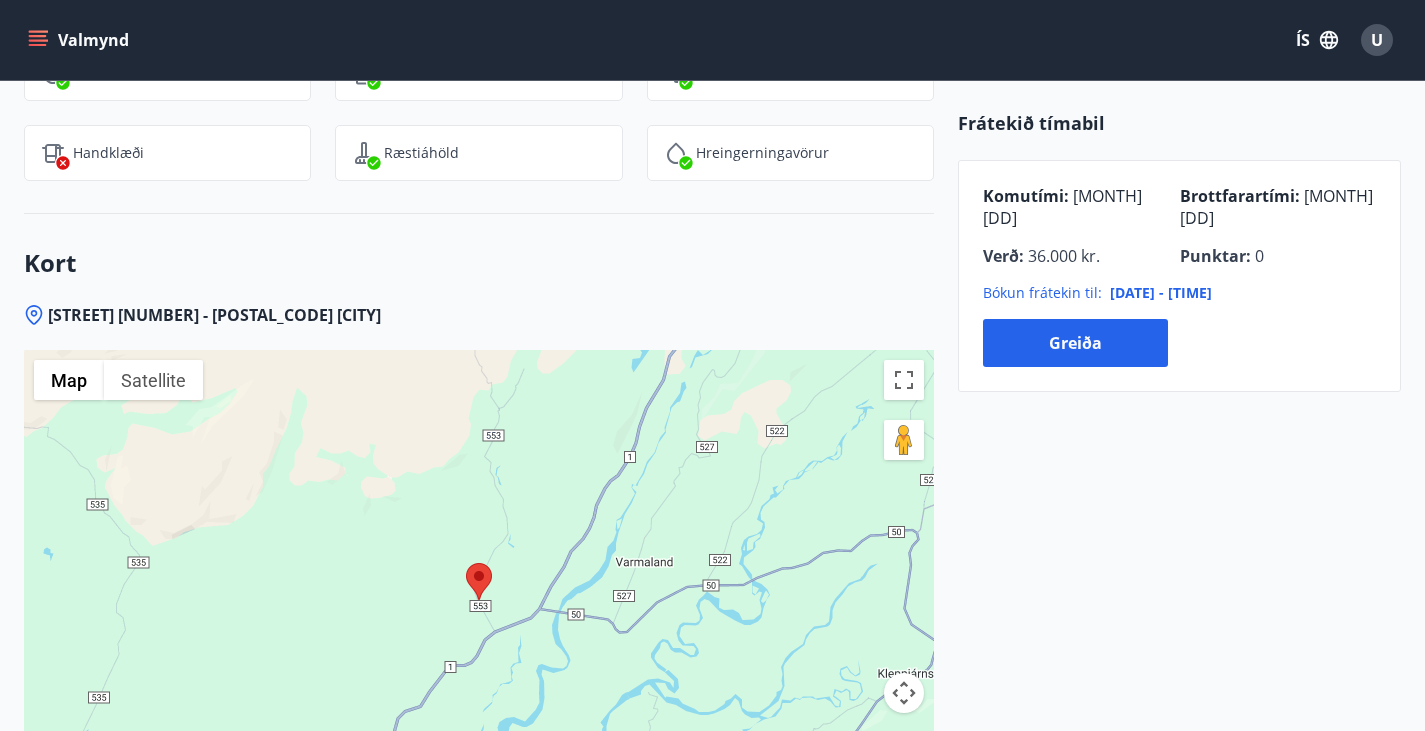 click at bounding box center (904, 806) 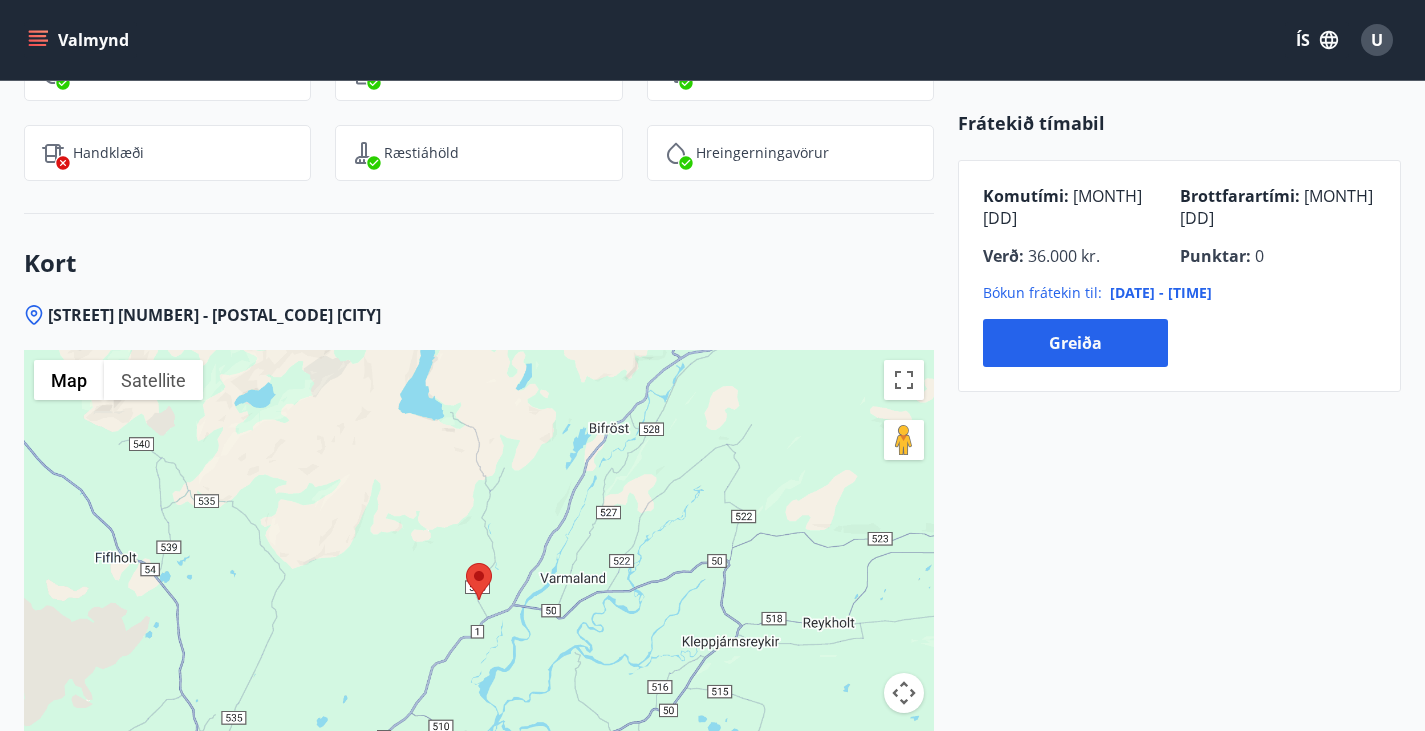 click at bounding box center (904, 806) 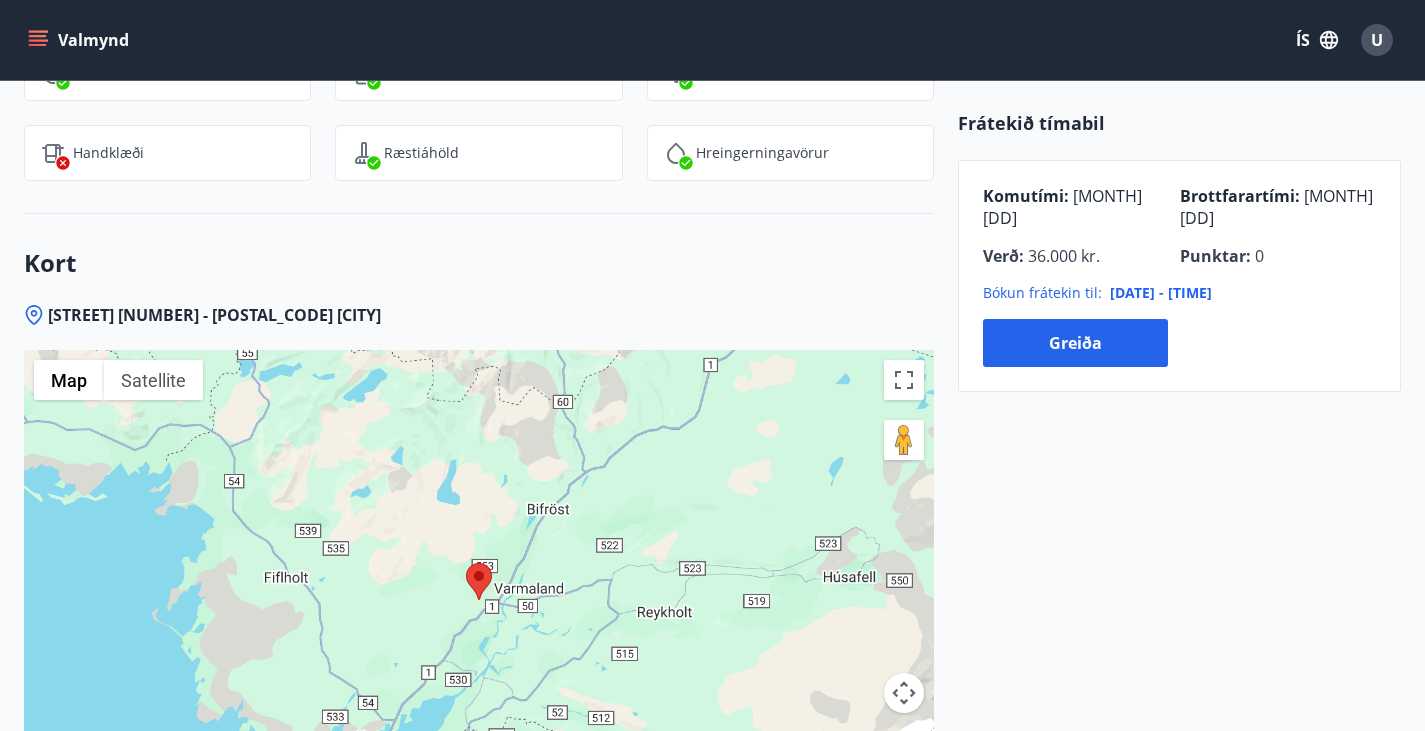 click at bounding box center (904, 806) 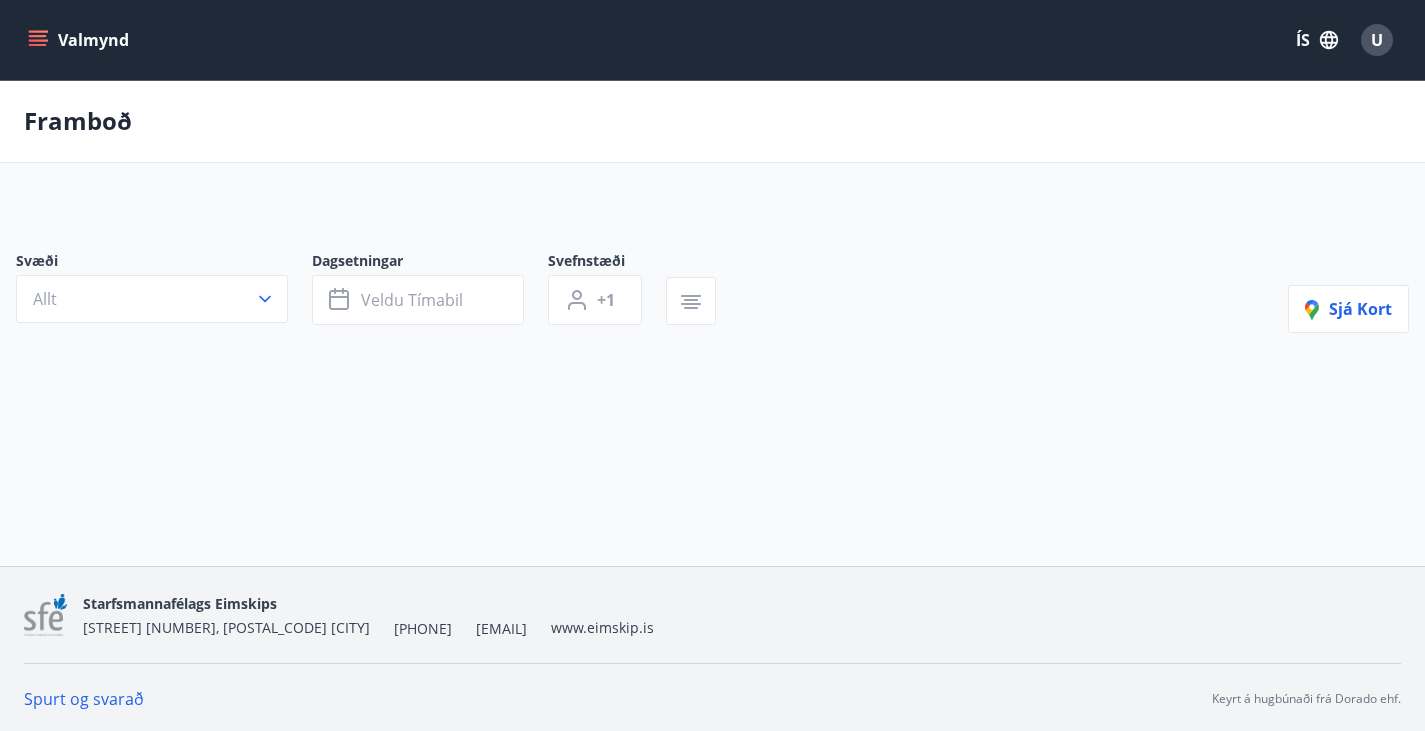 scroll, scrollTop: 3, scrollLeft: 0, axis: vertical 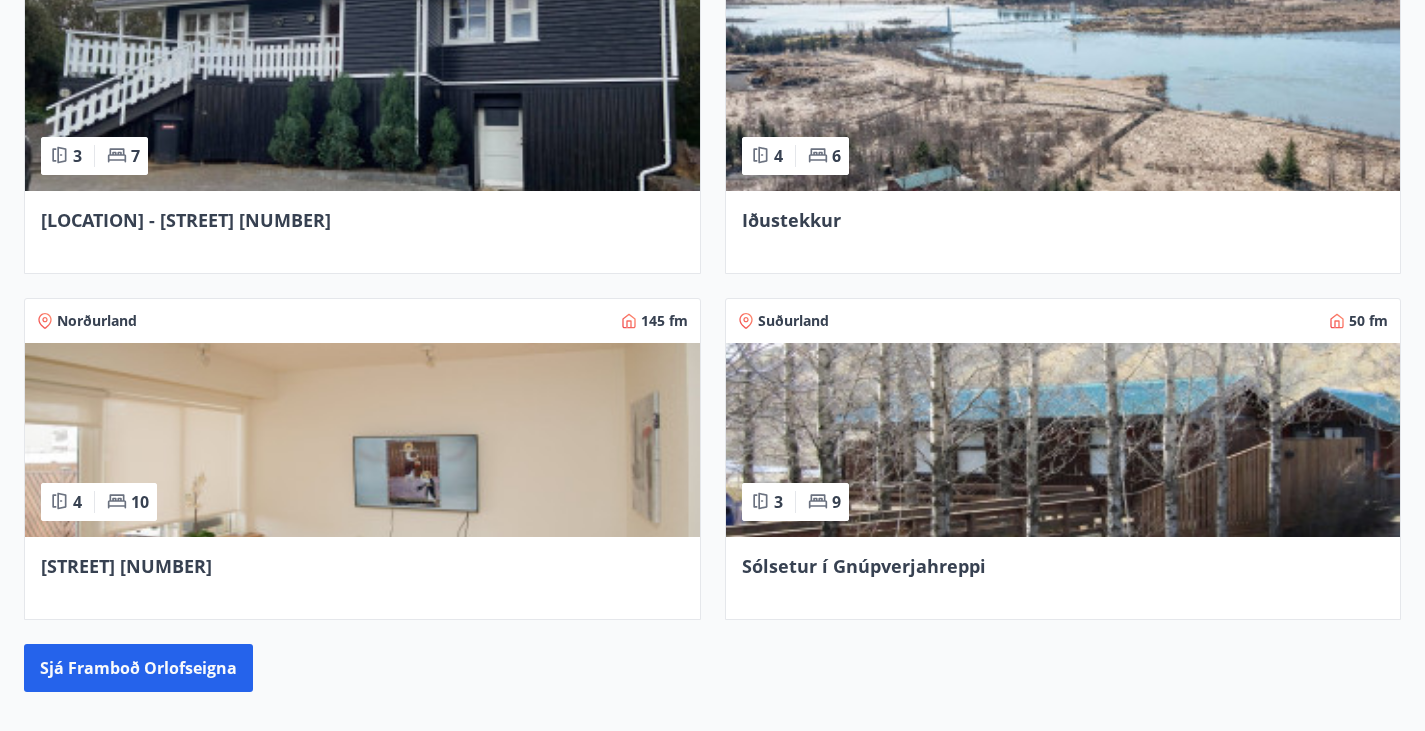 click on "Kjarnaból - Gata mánans 4" at bounding box center [186, 220] 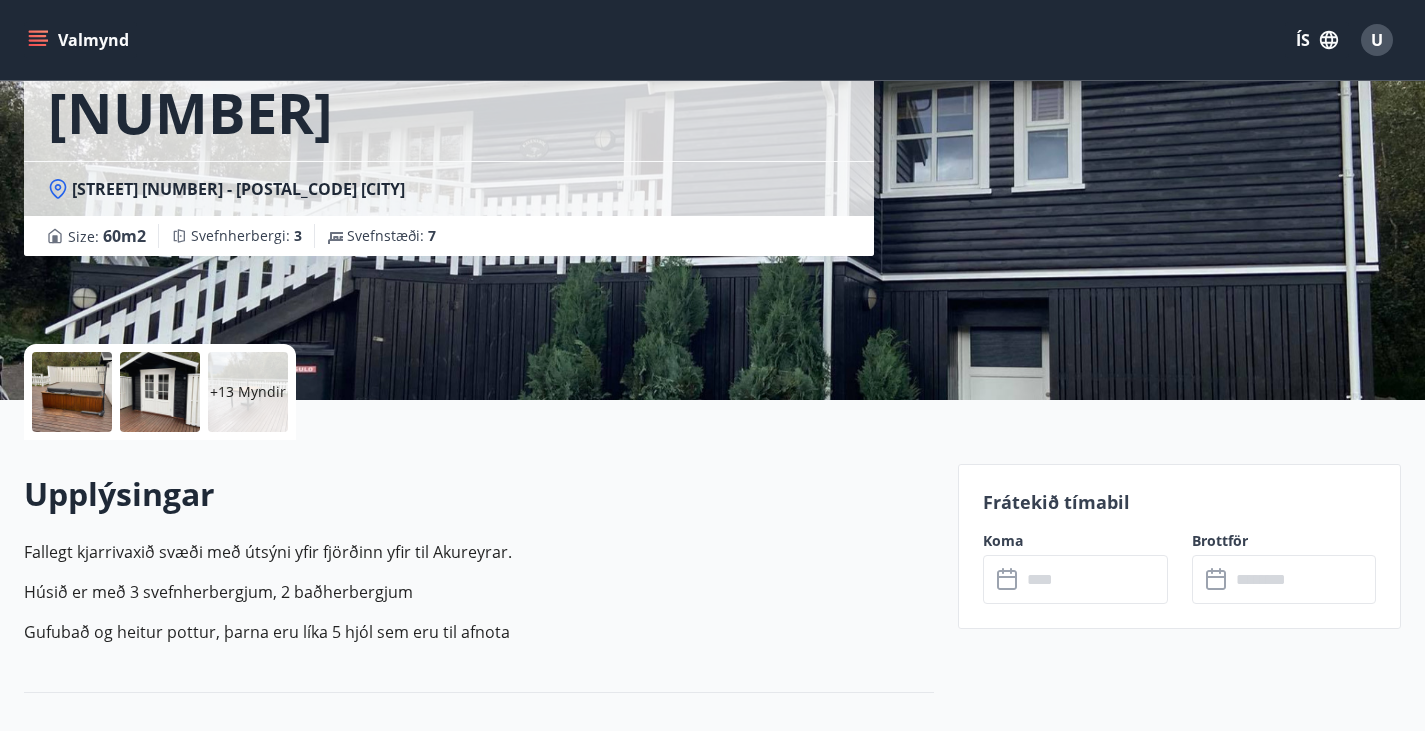 scroll, scrollTop: 198, scrollLeft: 0, axis: vertical 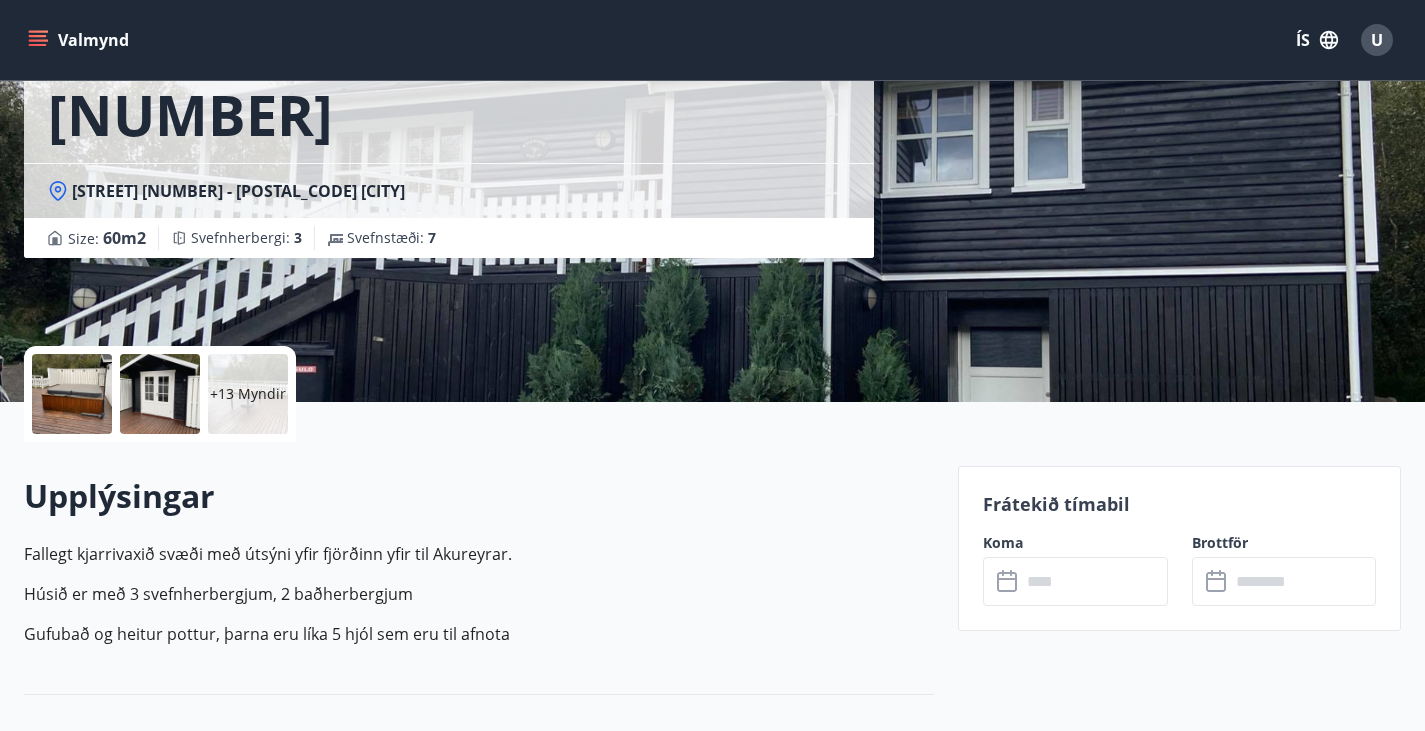 click at bounding box center [1094, 581] 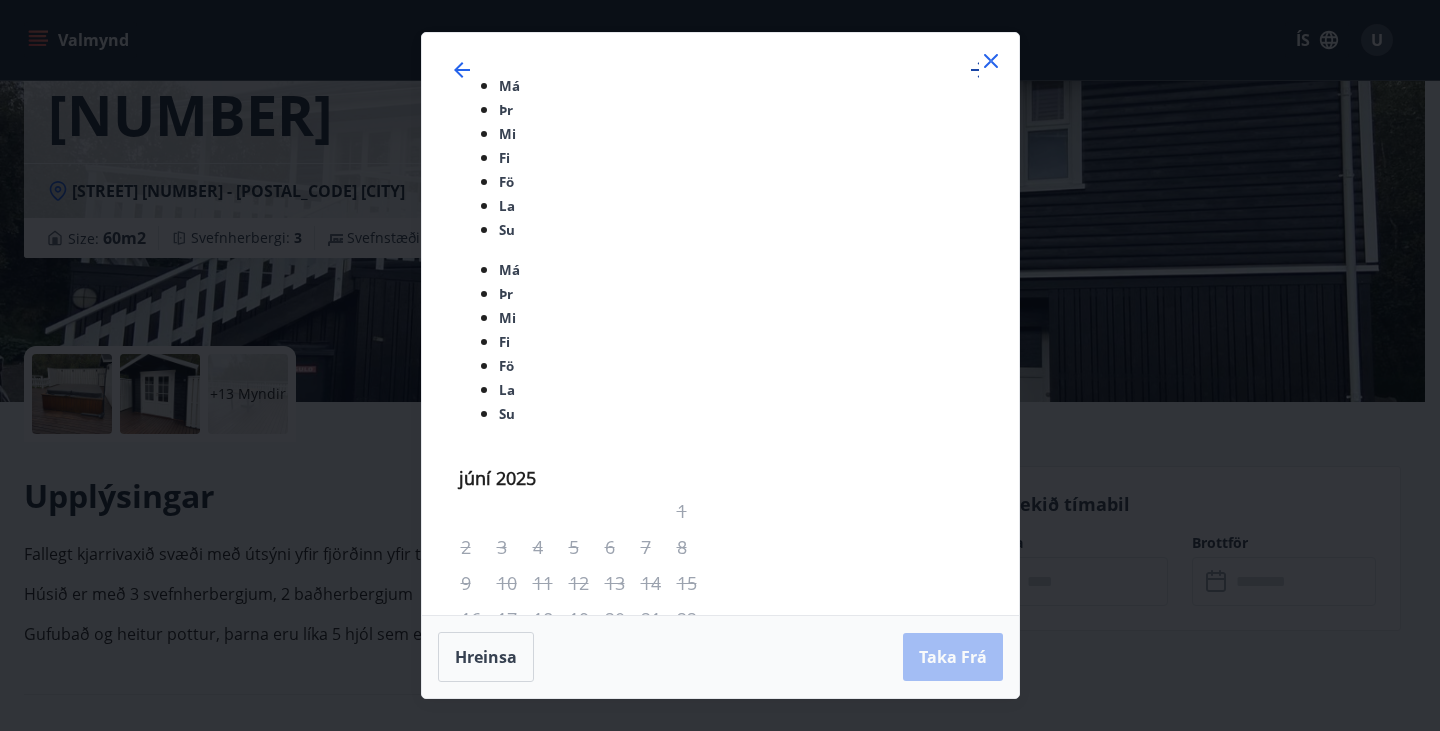 click at bounding box center [979, 70] 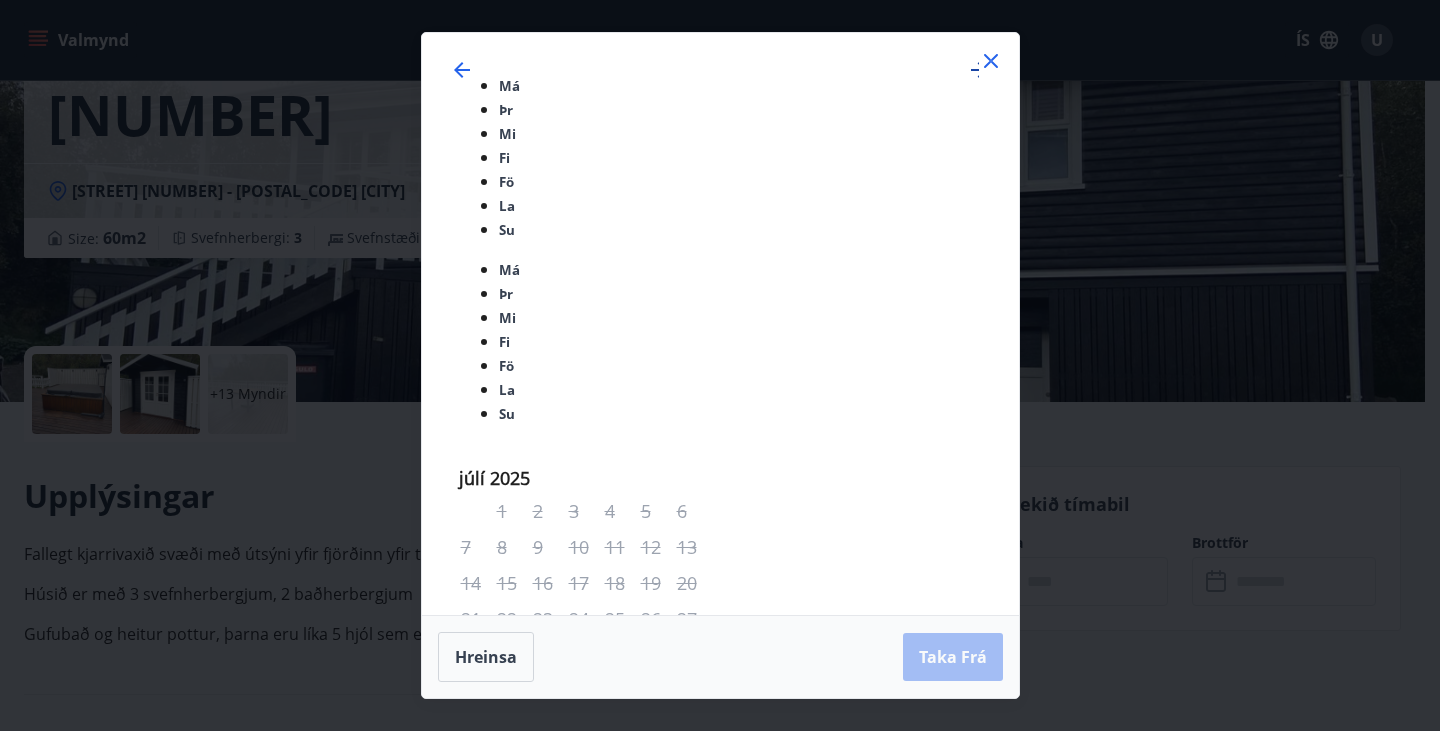 click at bounding box center [979, 70] 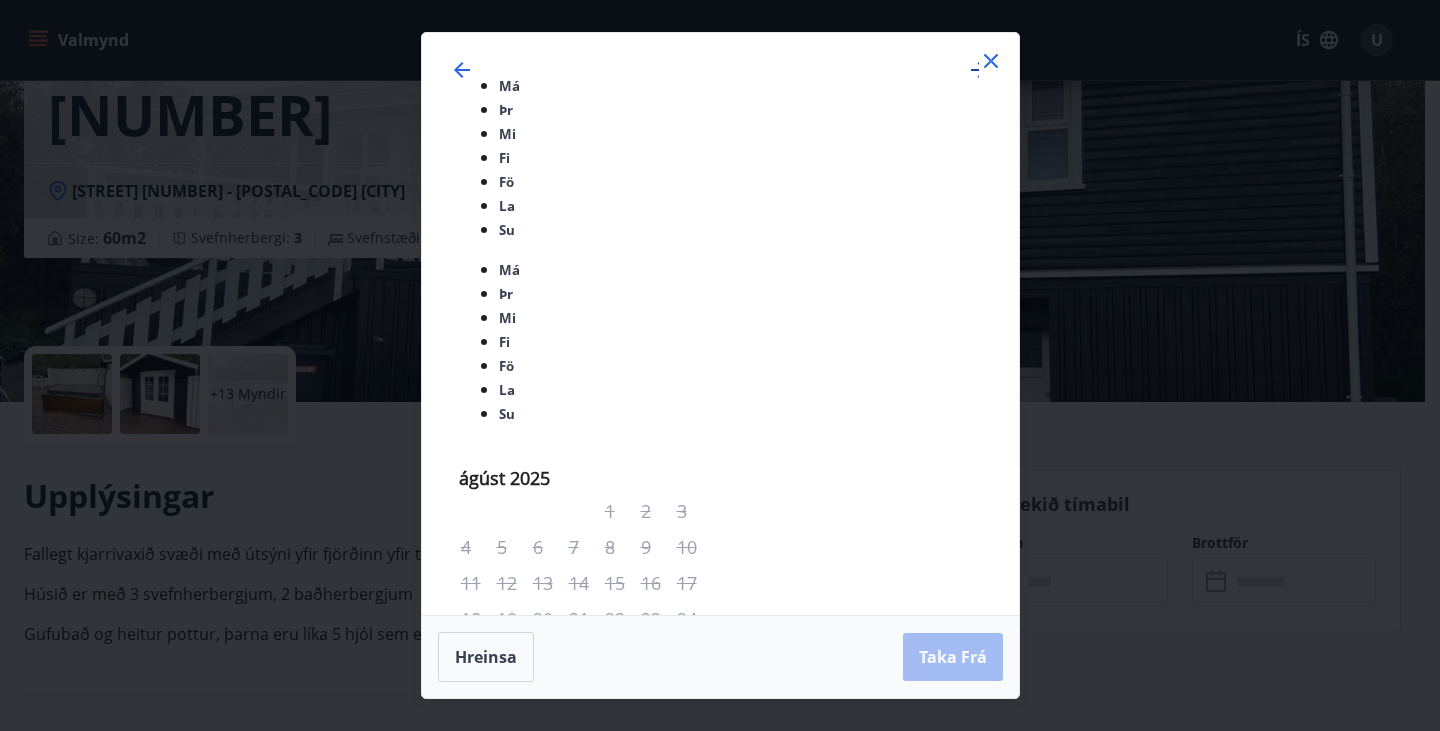 click at bounding box center [979, 70] 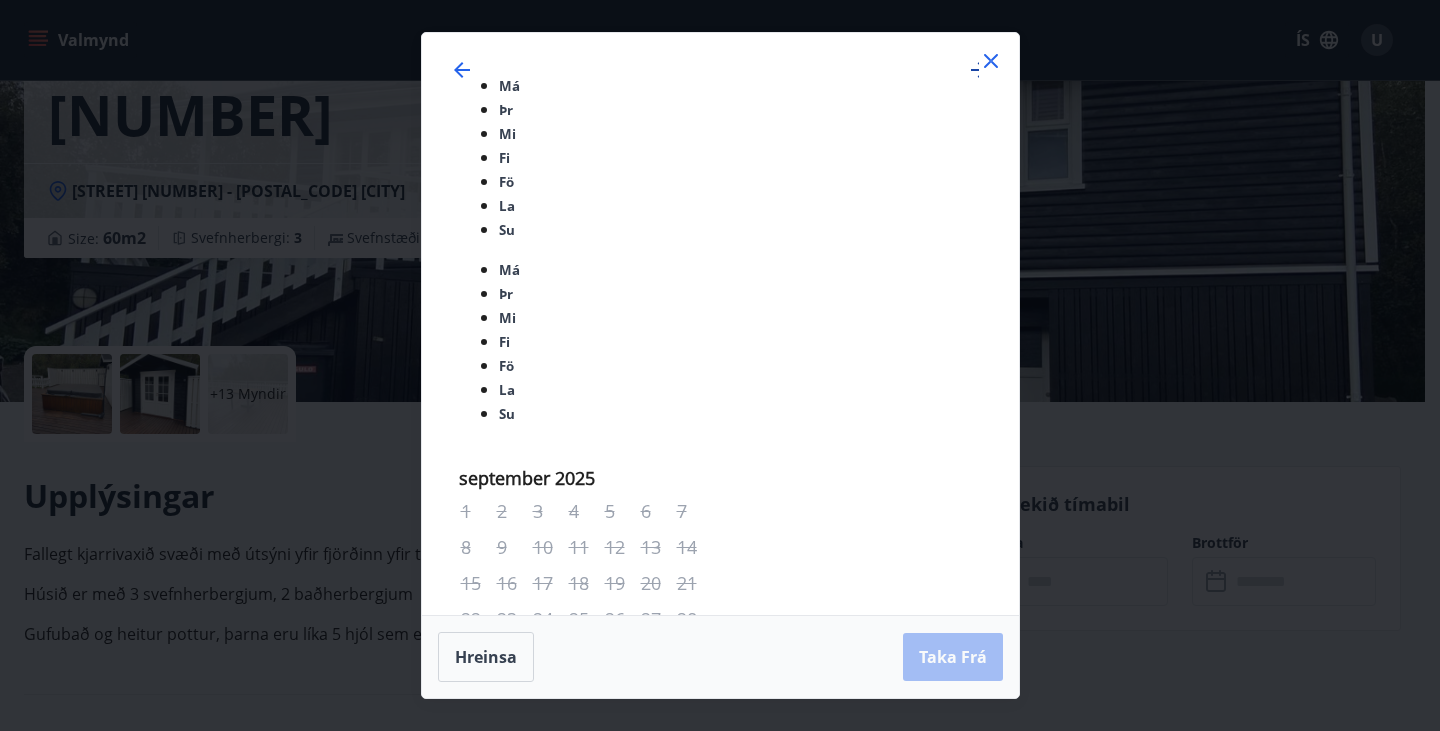 click at bounding box center (979, 70) 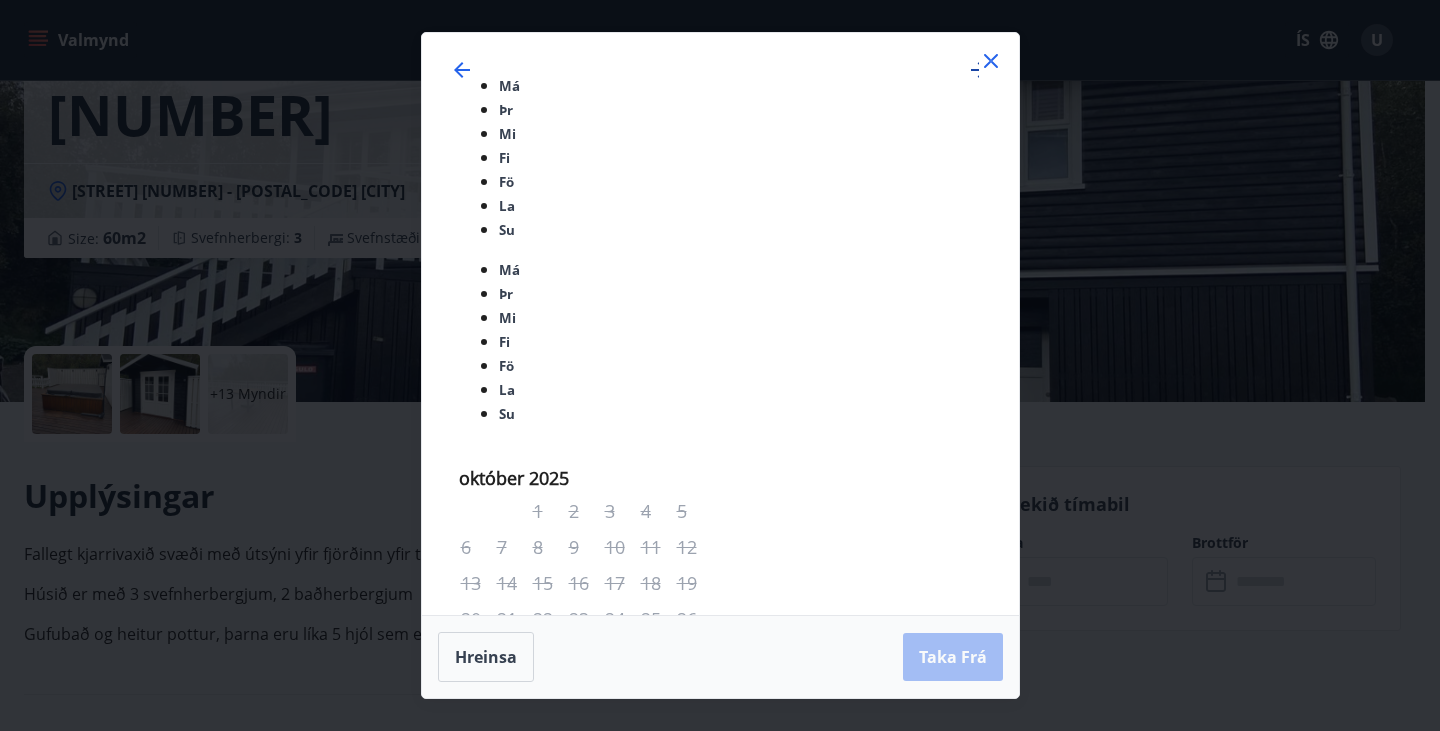 click at bounding box center (979, 70) 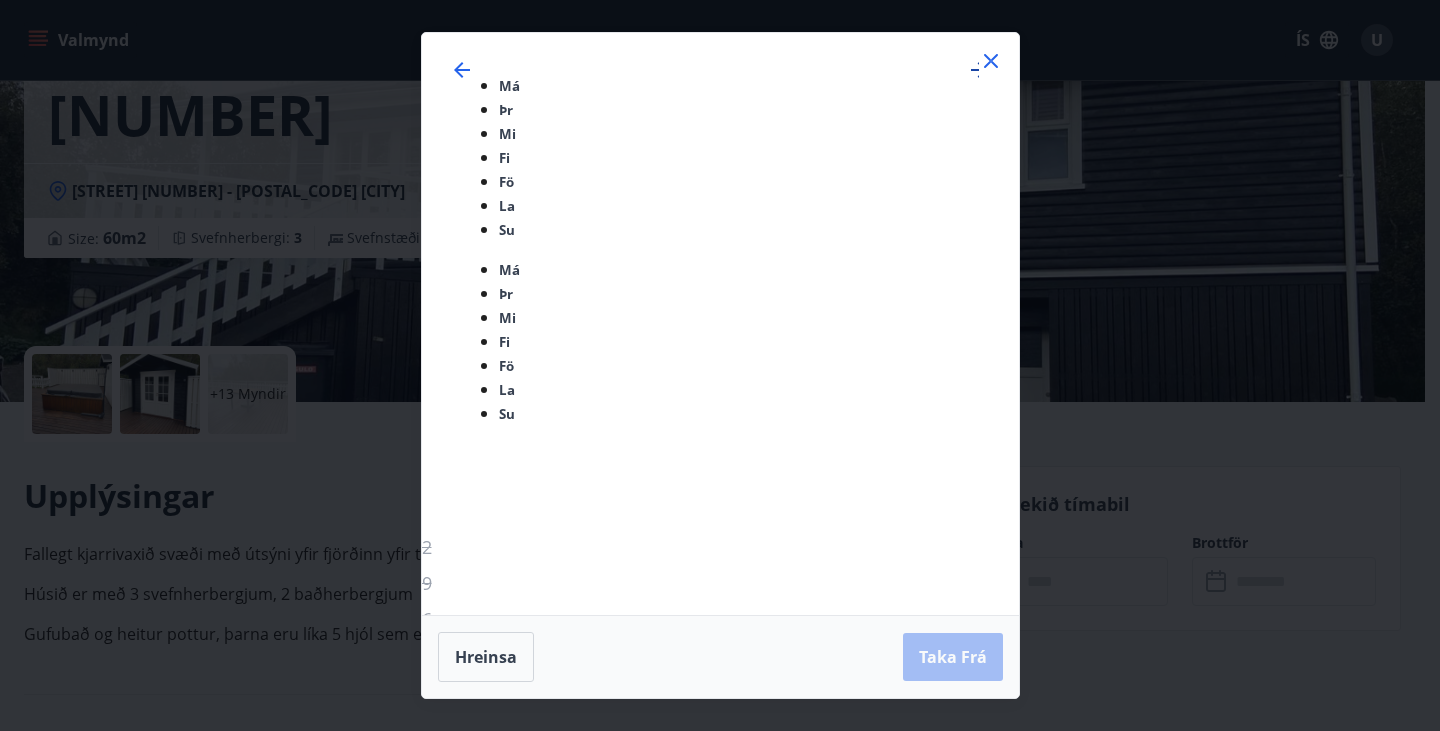 click at bounding box center [979, 70] 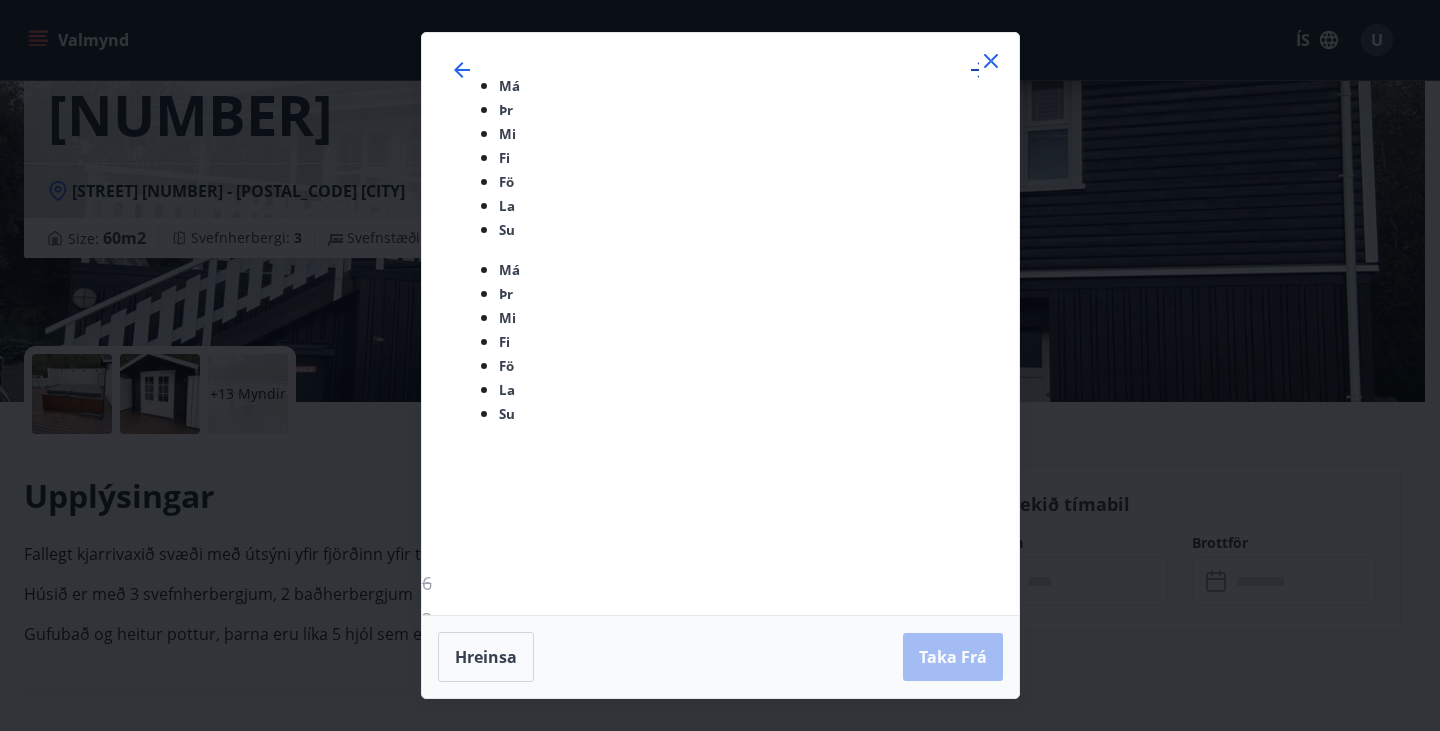 click at bounding box center (979, 70) 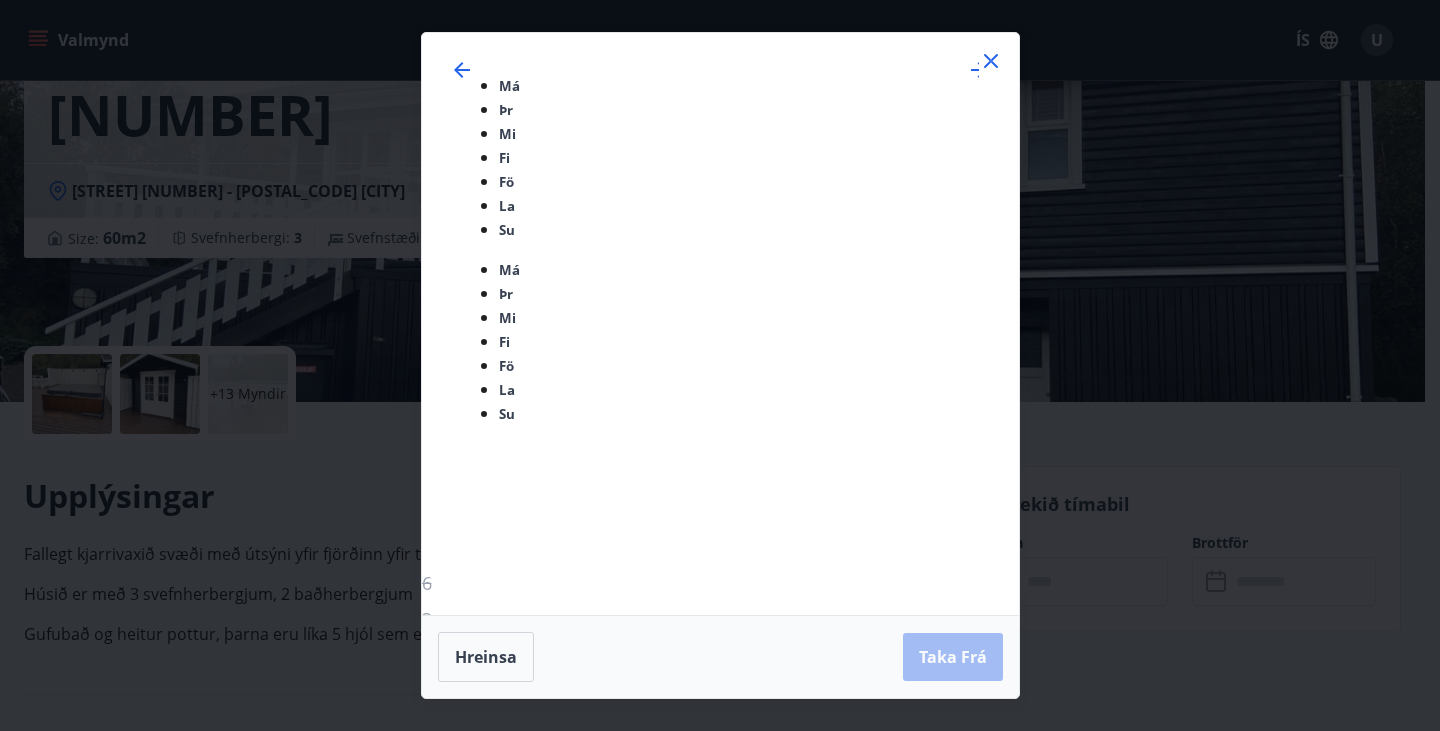 click at bounding box center (991, 61) 